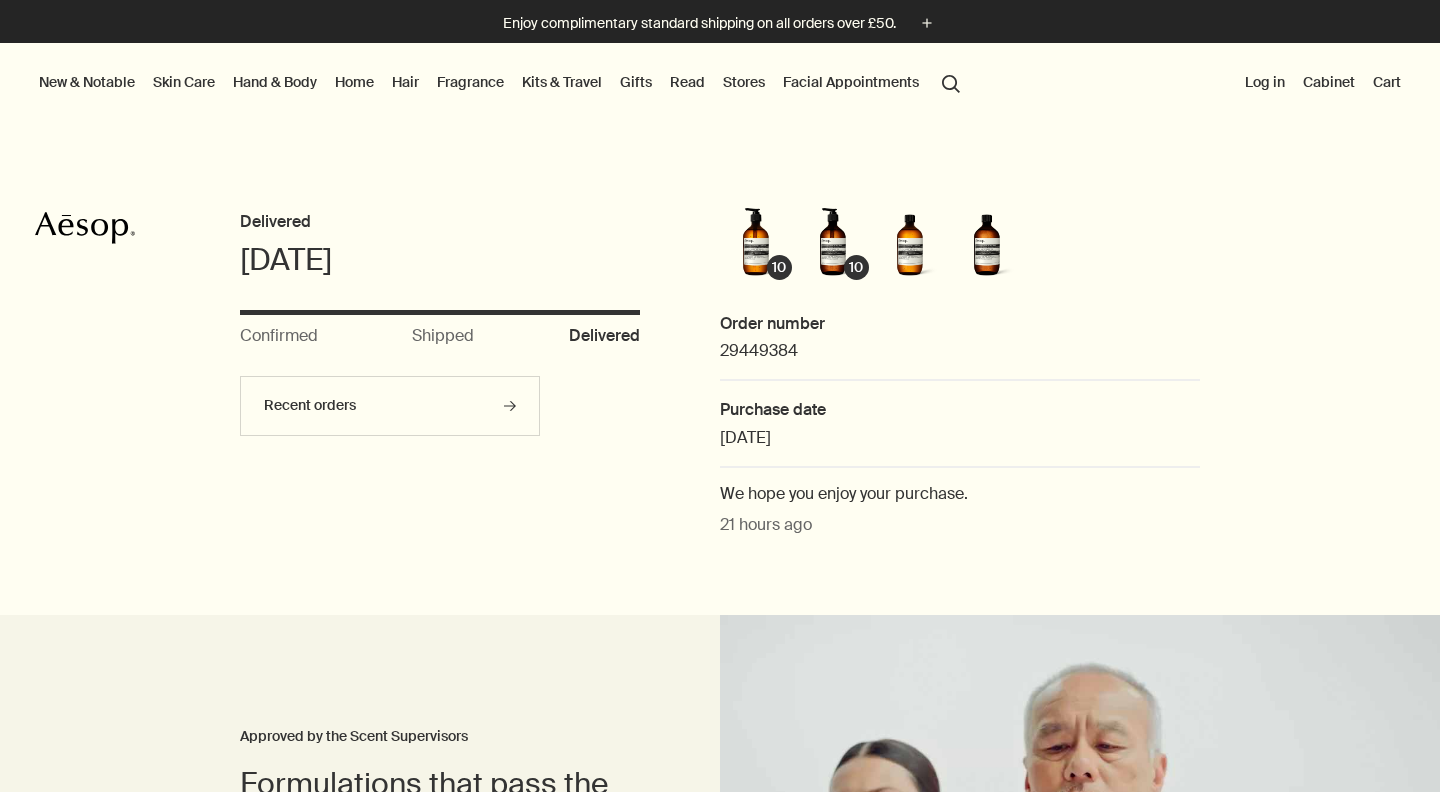 scroll, scrollTop: 0, scrollLeft: 0, axis: both 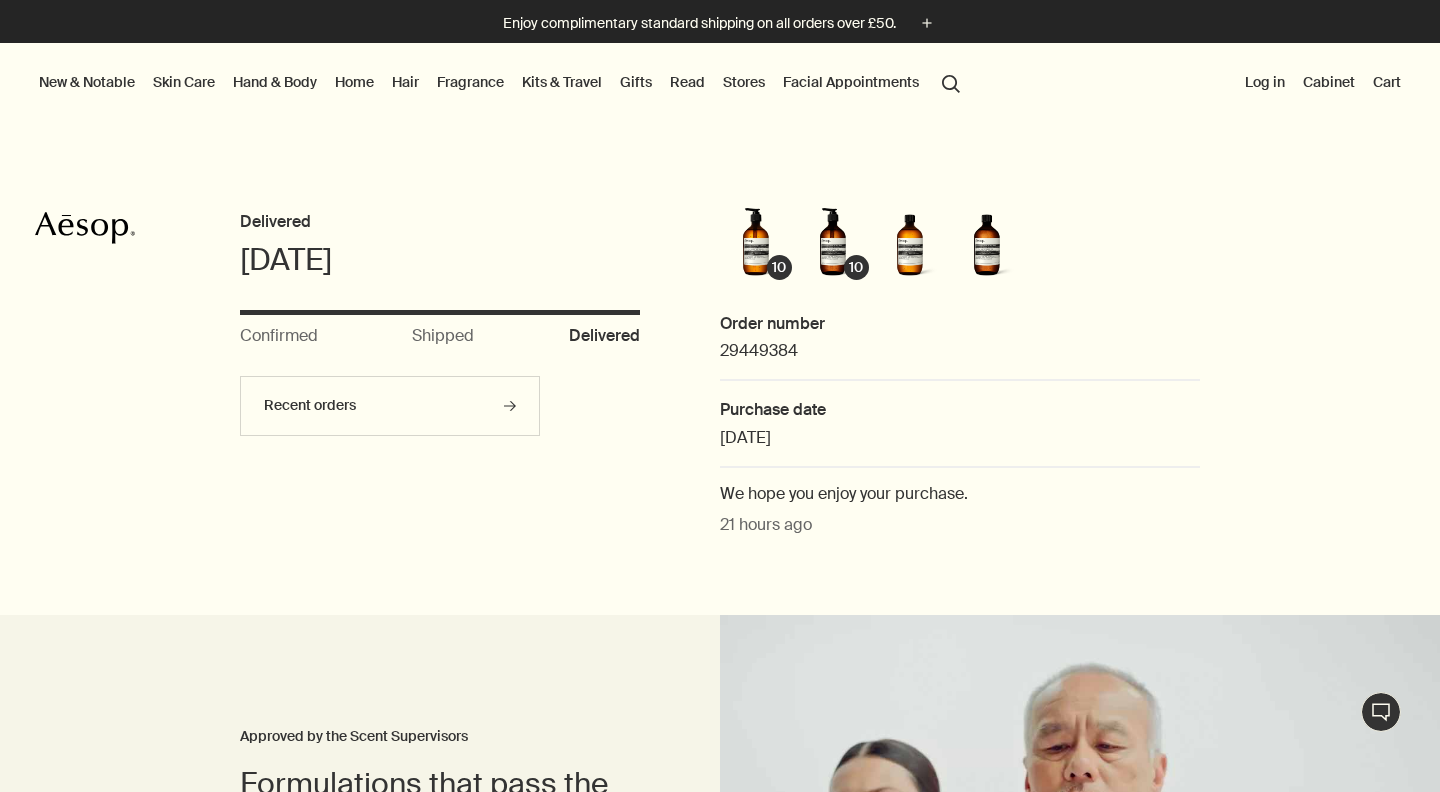 click on "Log in" at bounding box center [1265, 82] 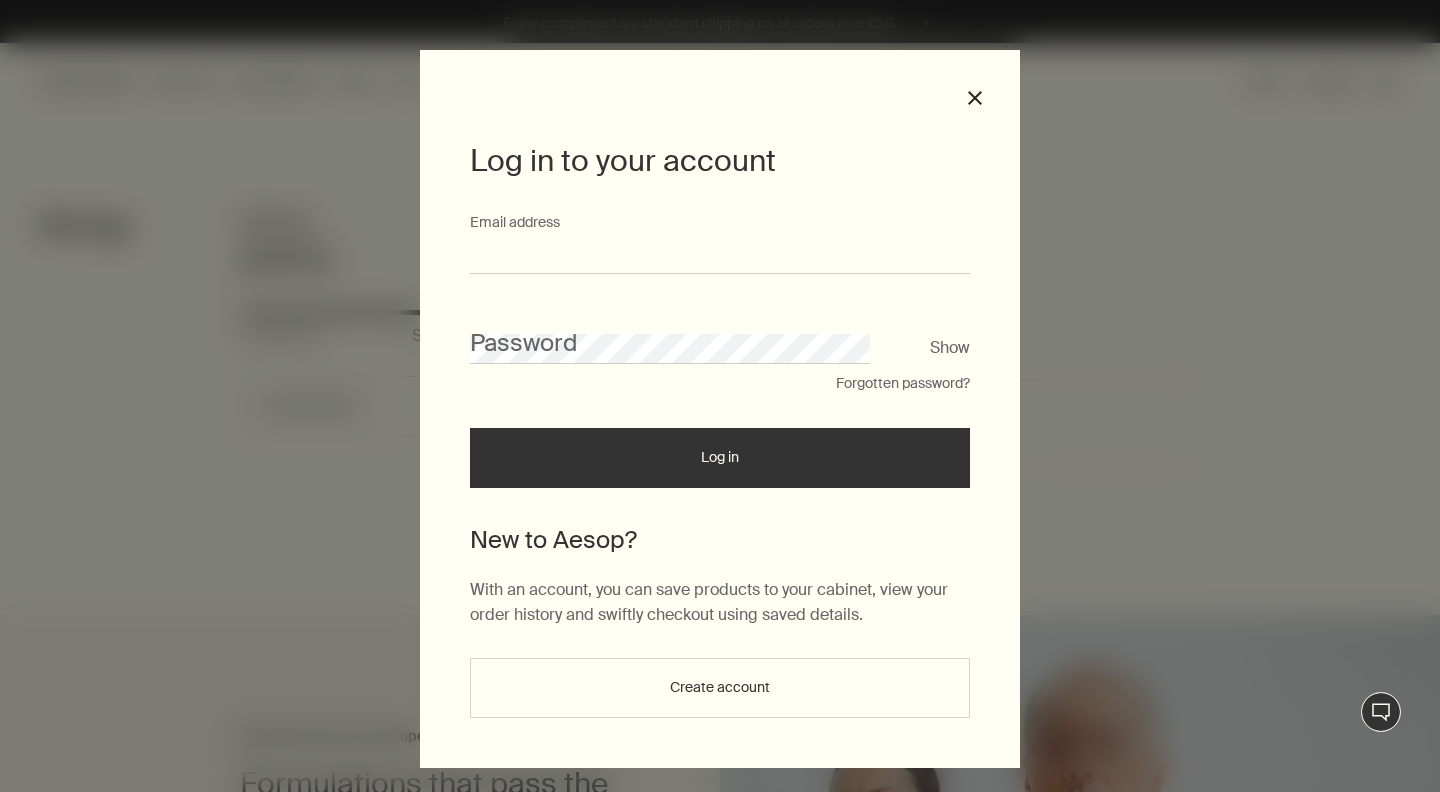 type on "**********" 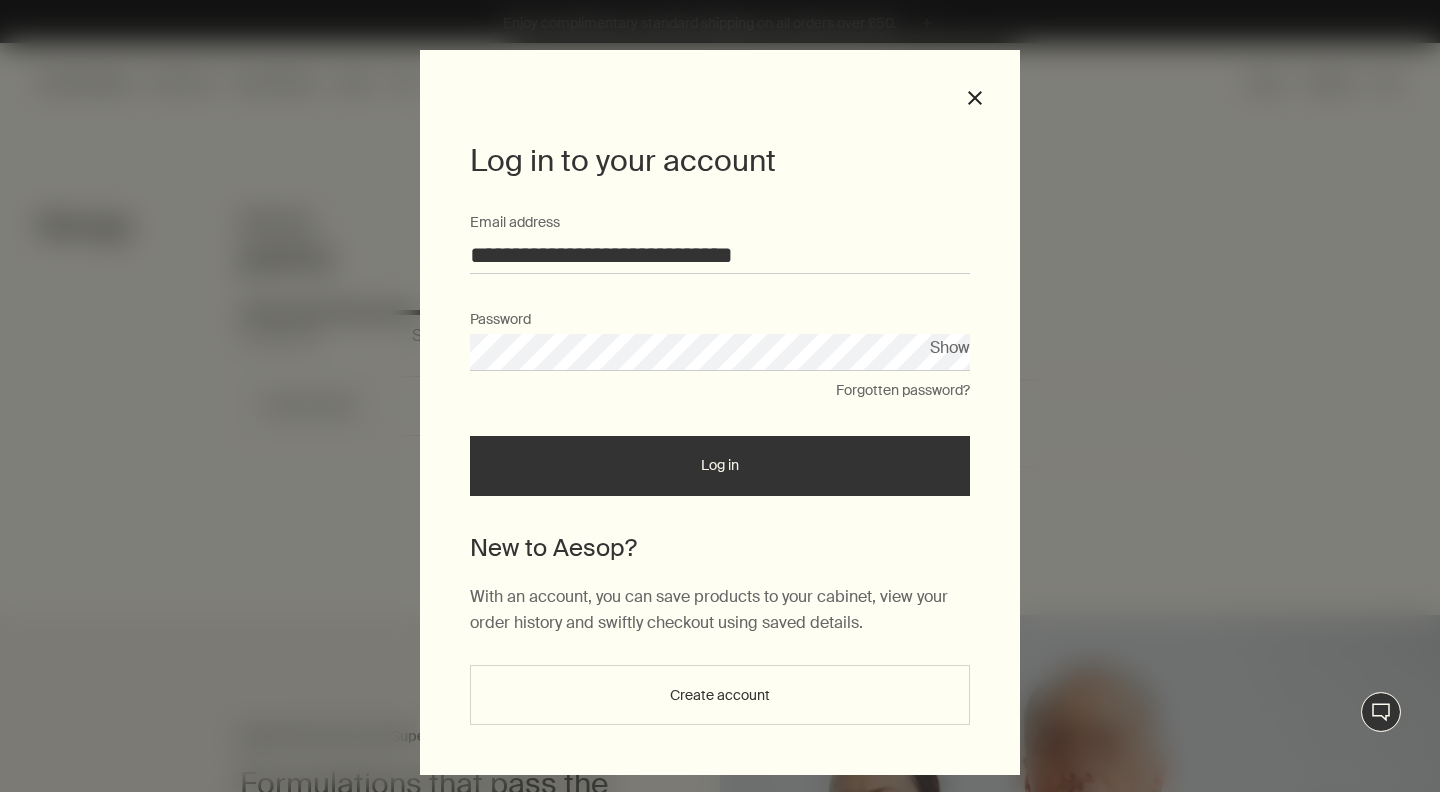 click on "Log in" at bounding box center [720, 466] 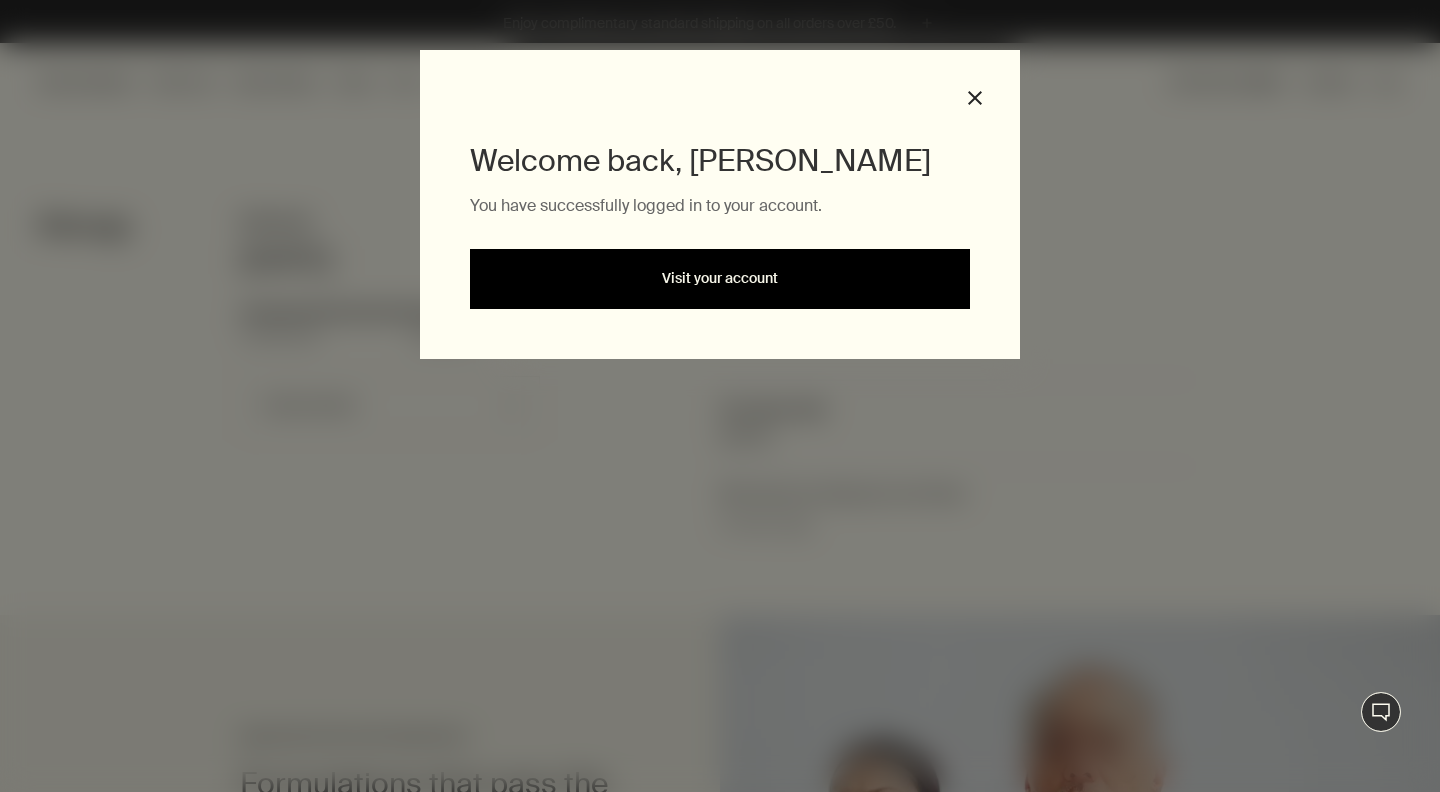 click on "Visit your account" at bounding box center [720, 279] 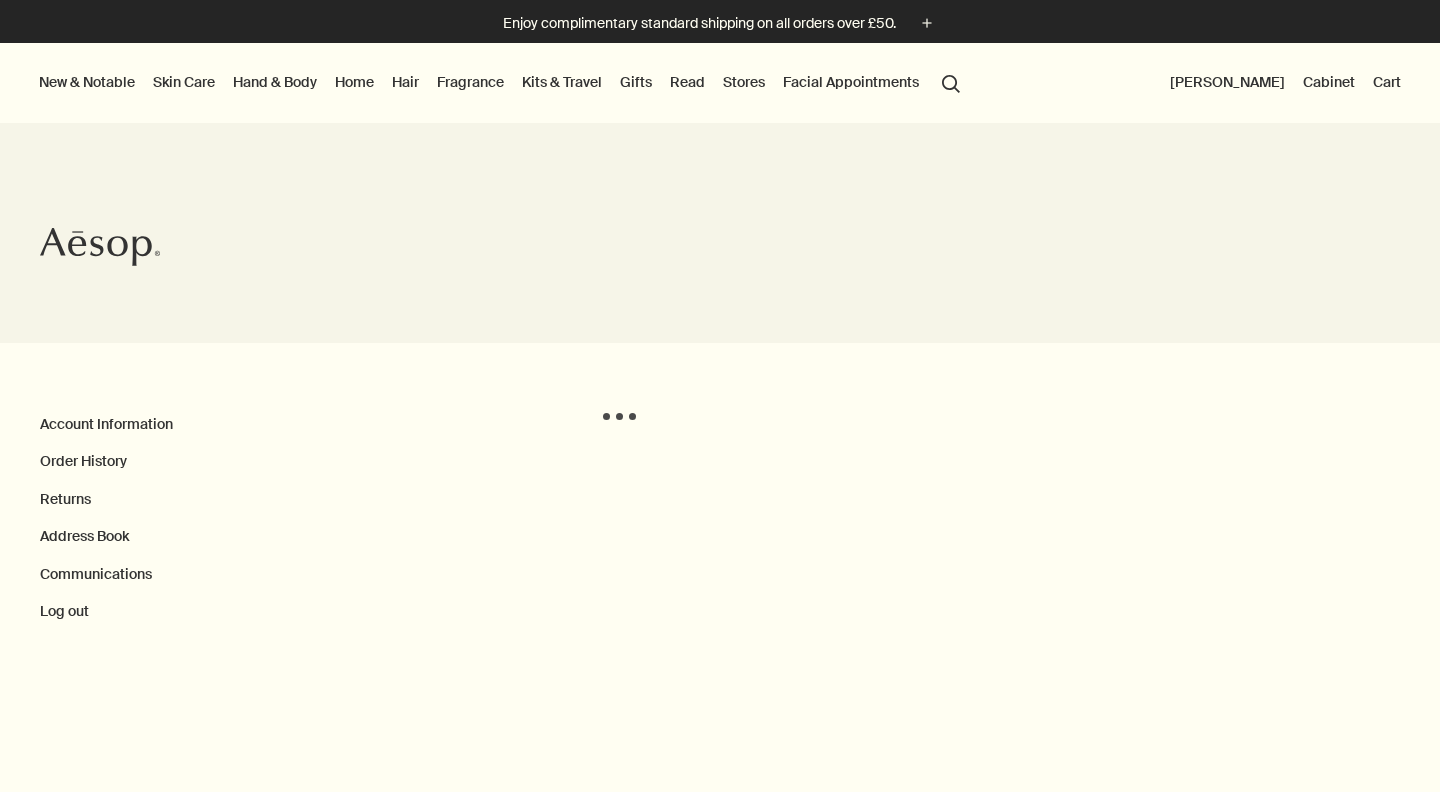 scroll, scrollTop: 0, scrollLeft: 0, axis: both 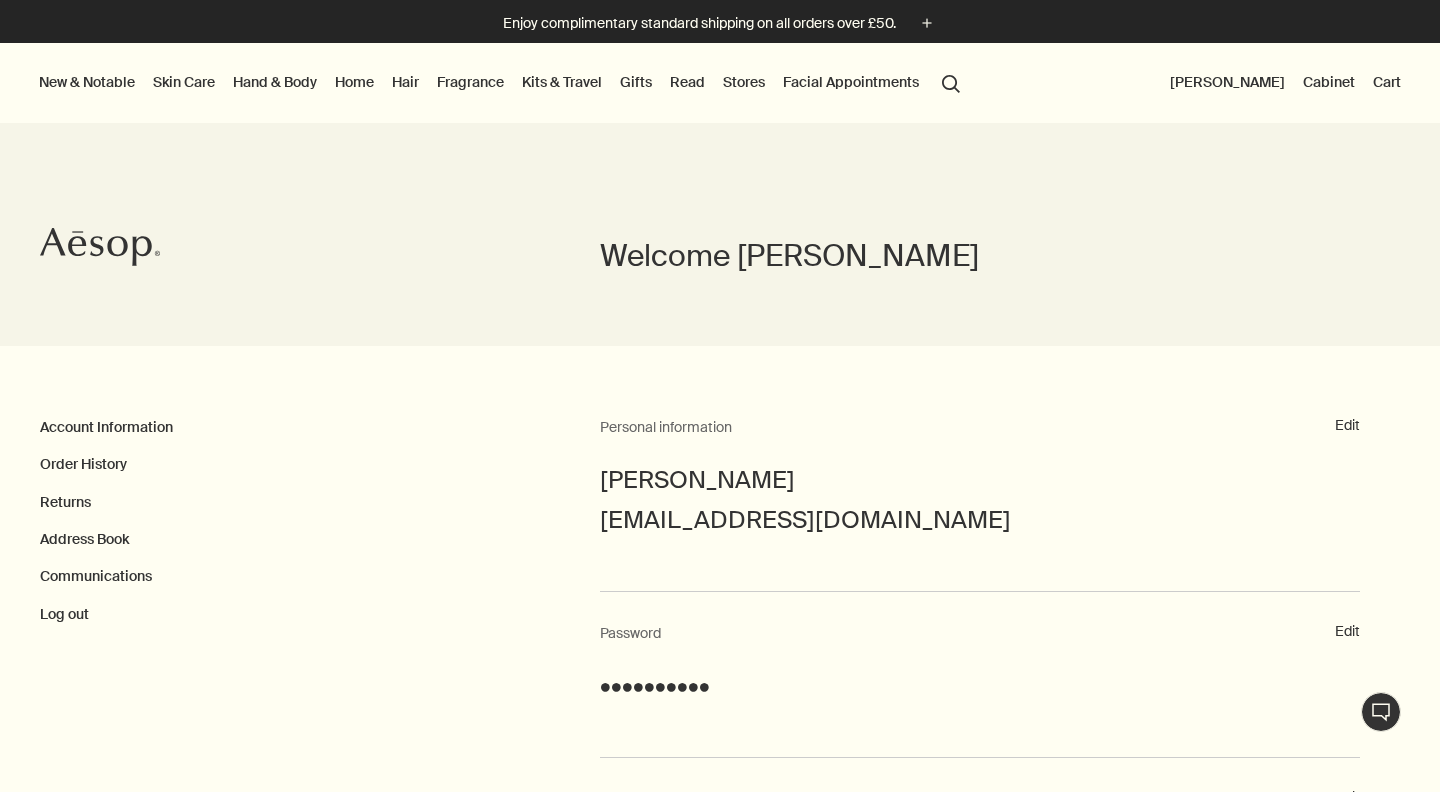 click on "Hand & Body" at bounding box center [275, 82] 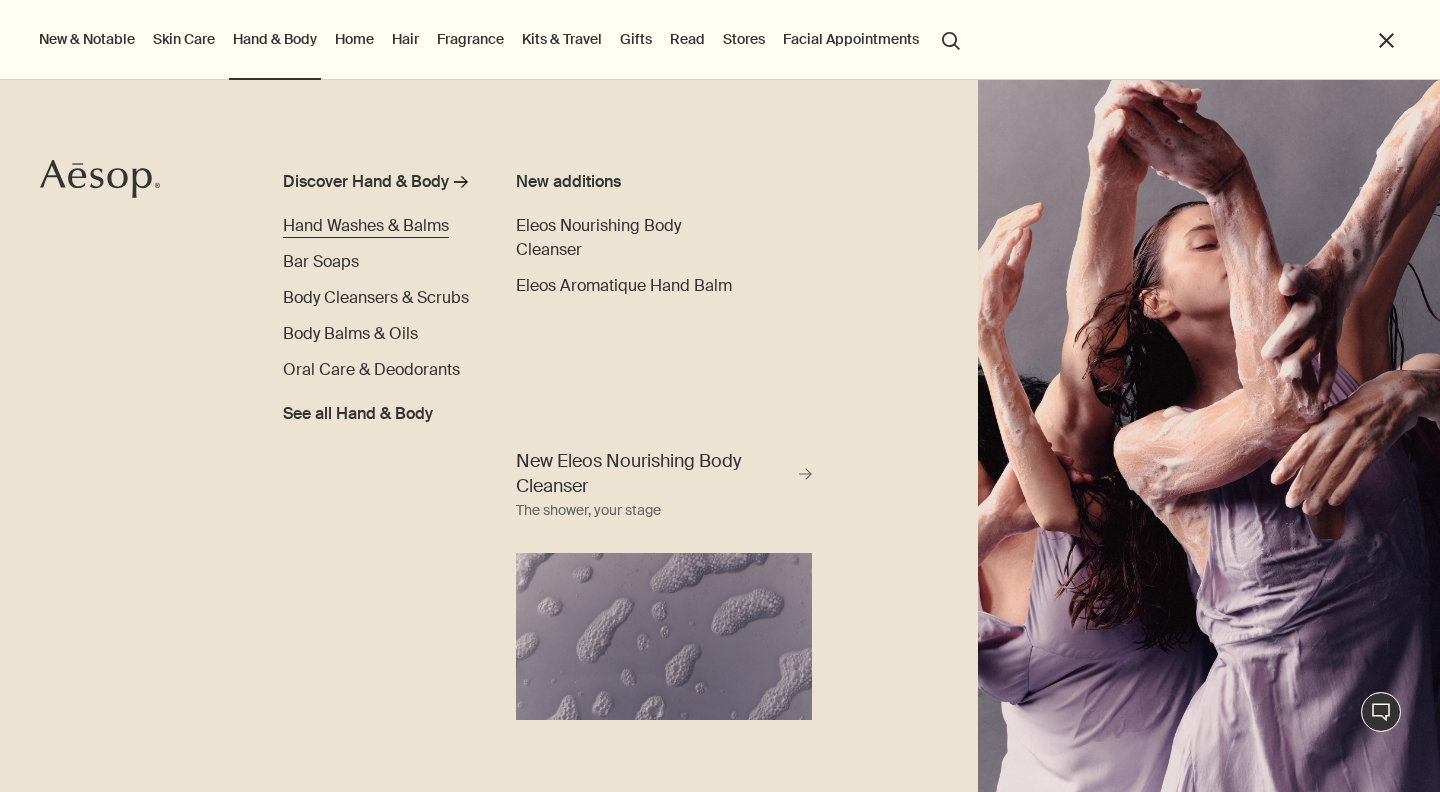 click on "Hand Washes & Balms" at bounding box center [366, 225] 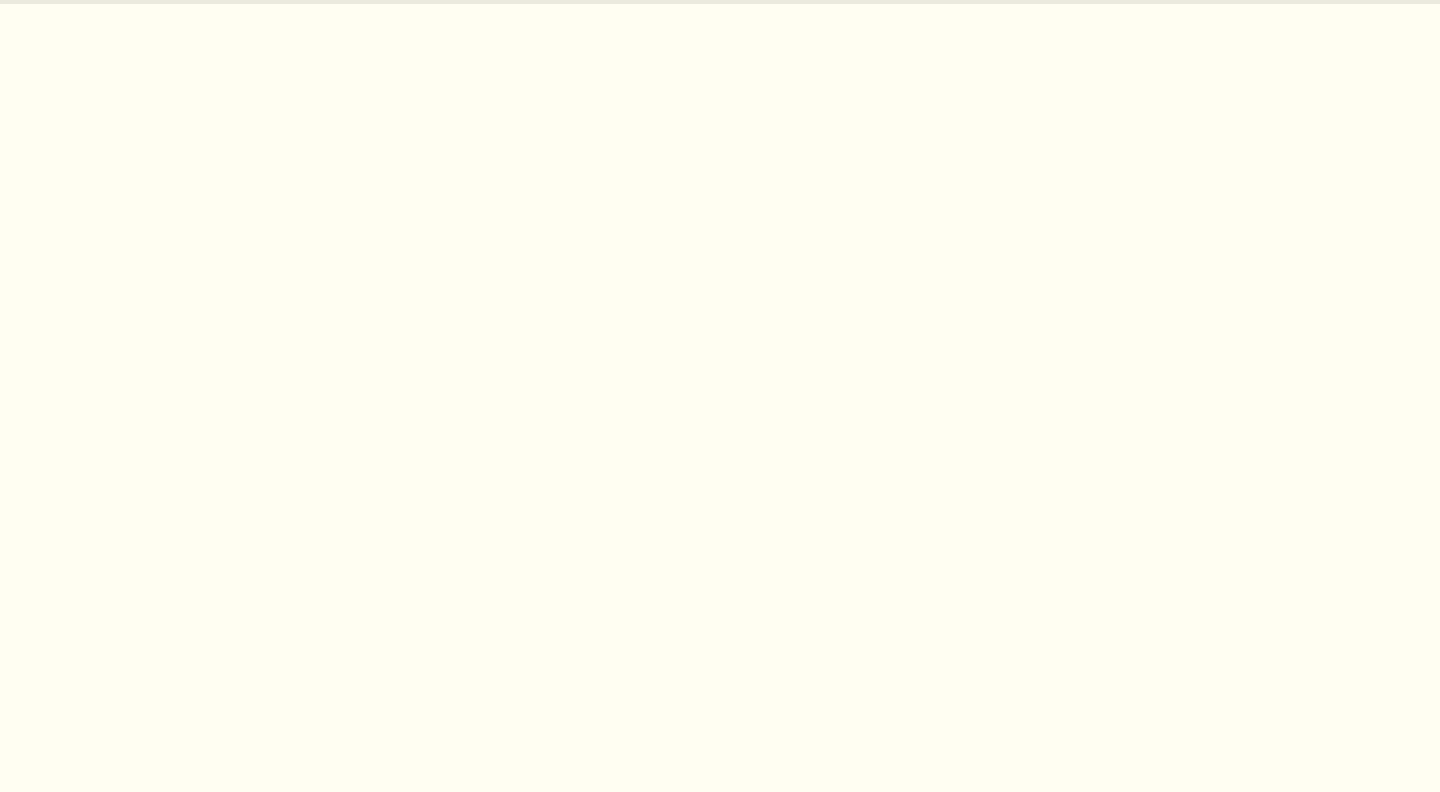 scroll, scrollTop: 0, scrollLeft: 0, axis: both 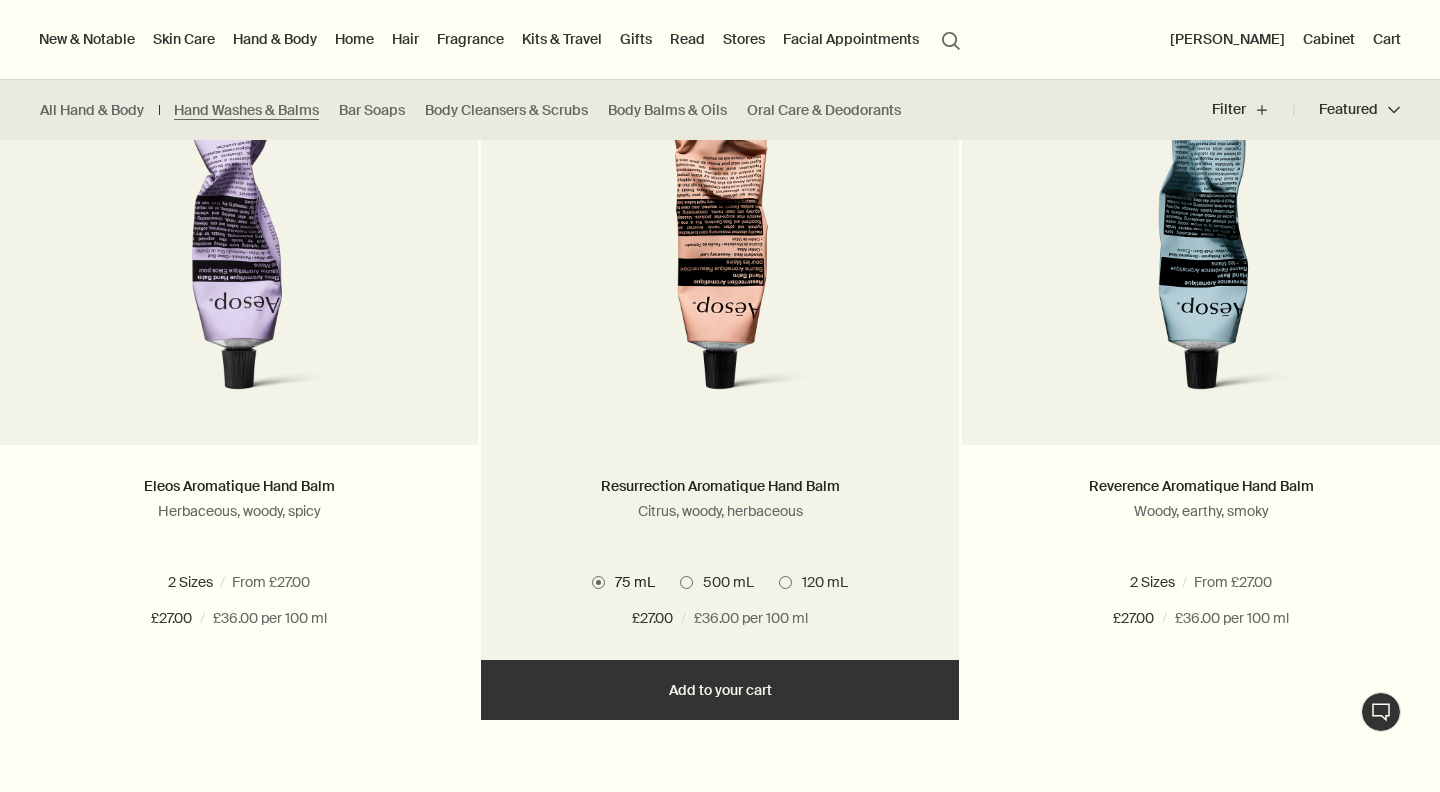 click at bounding box center (686, 582) 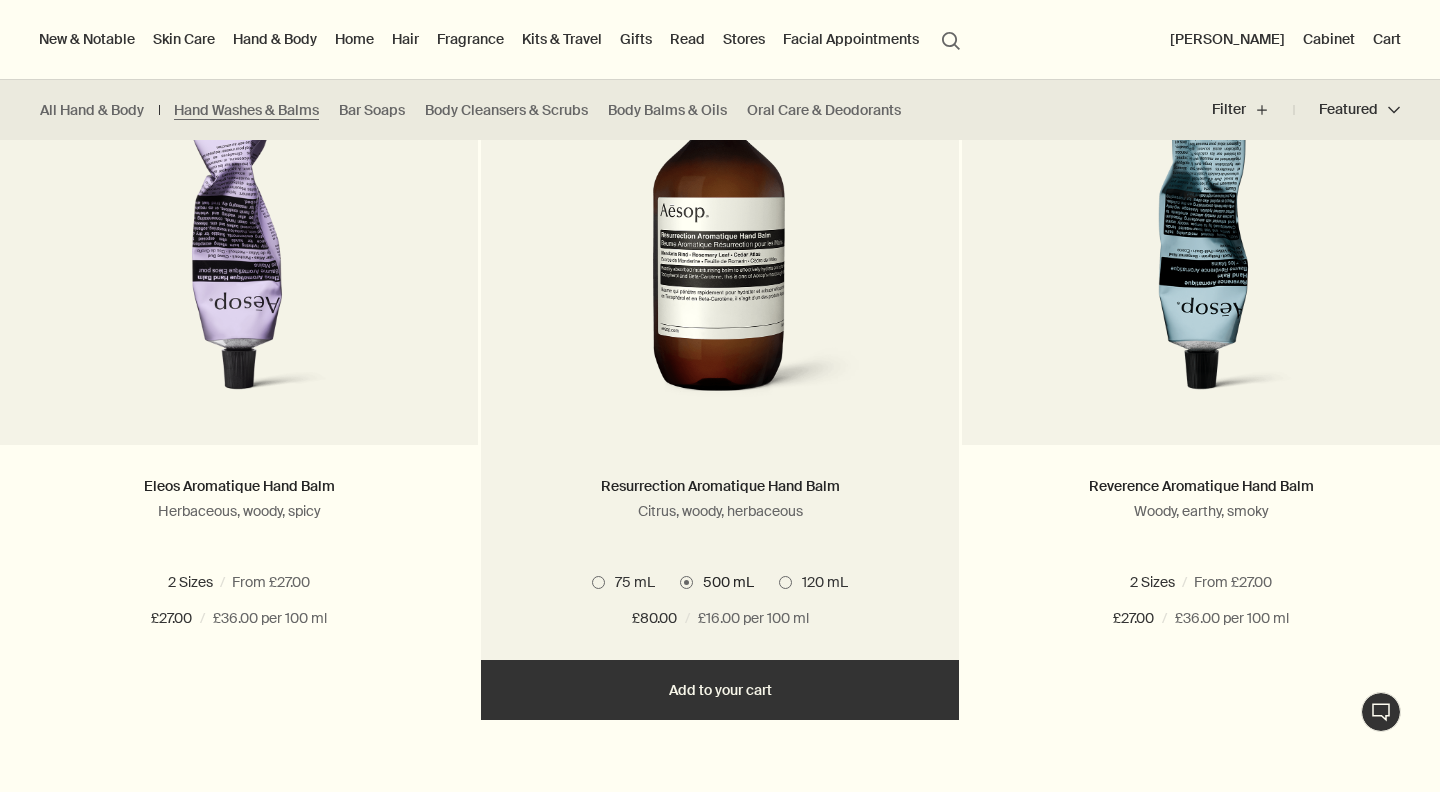 click on "Add Add to your cart" at bounding box center (720, 690) 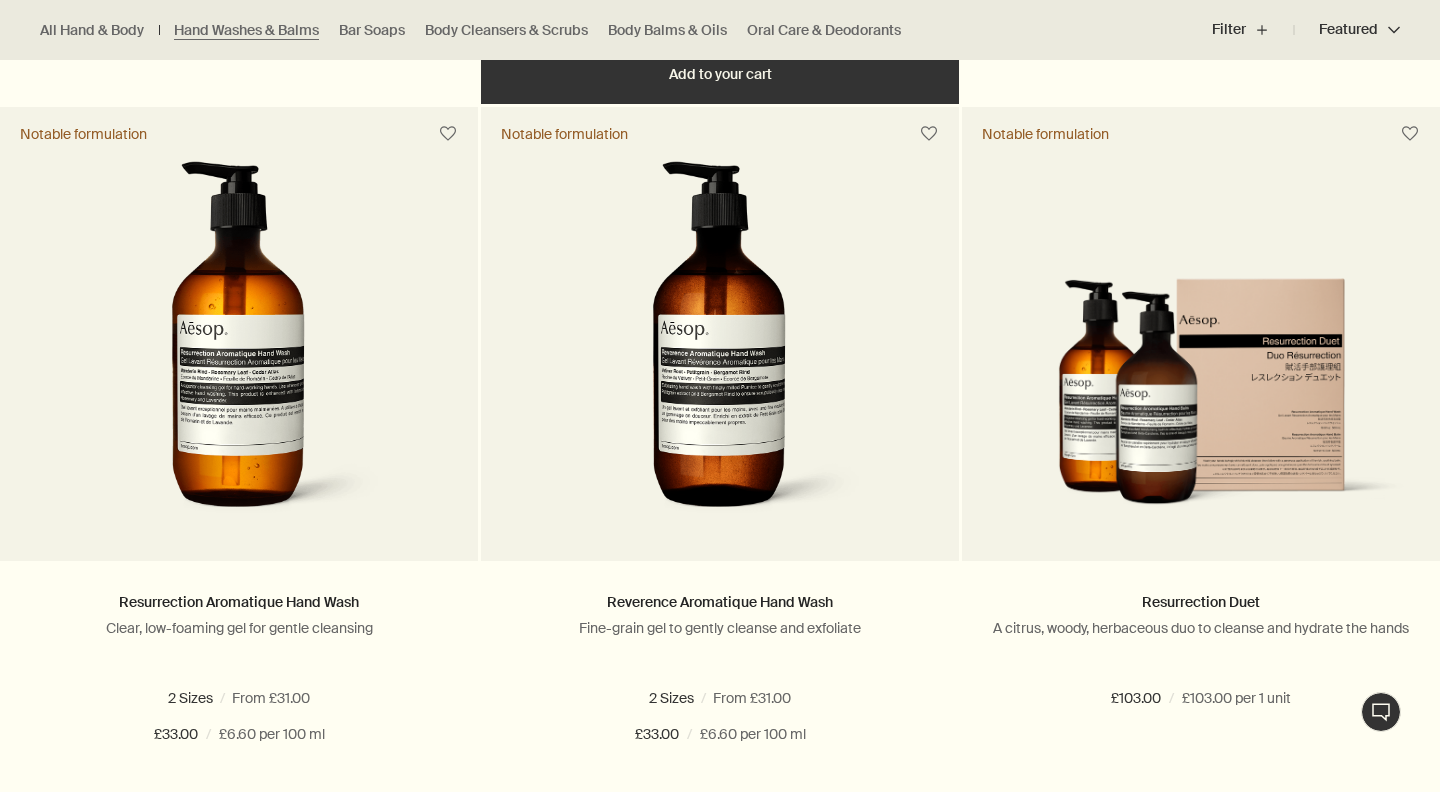 scroll, scrollTop: 1331, scrollLeft: 0, axis: vertical 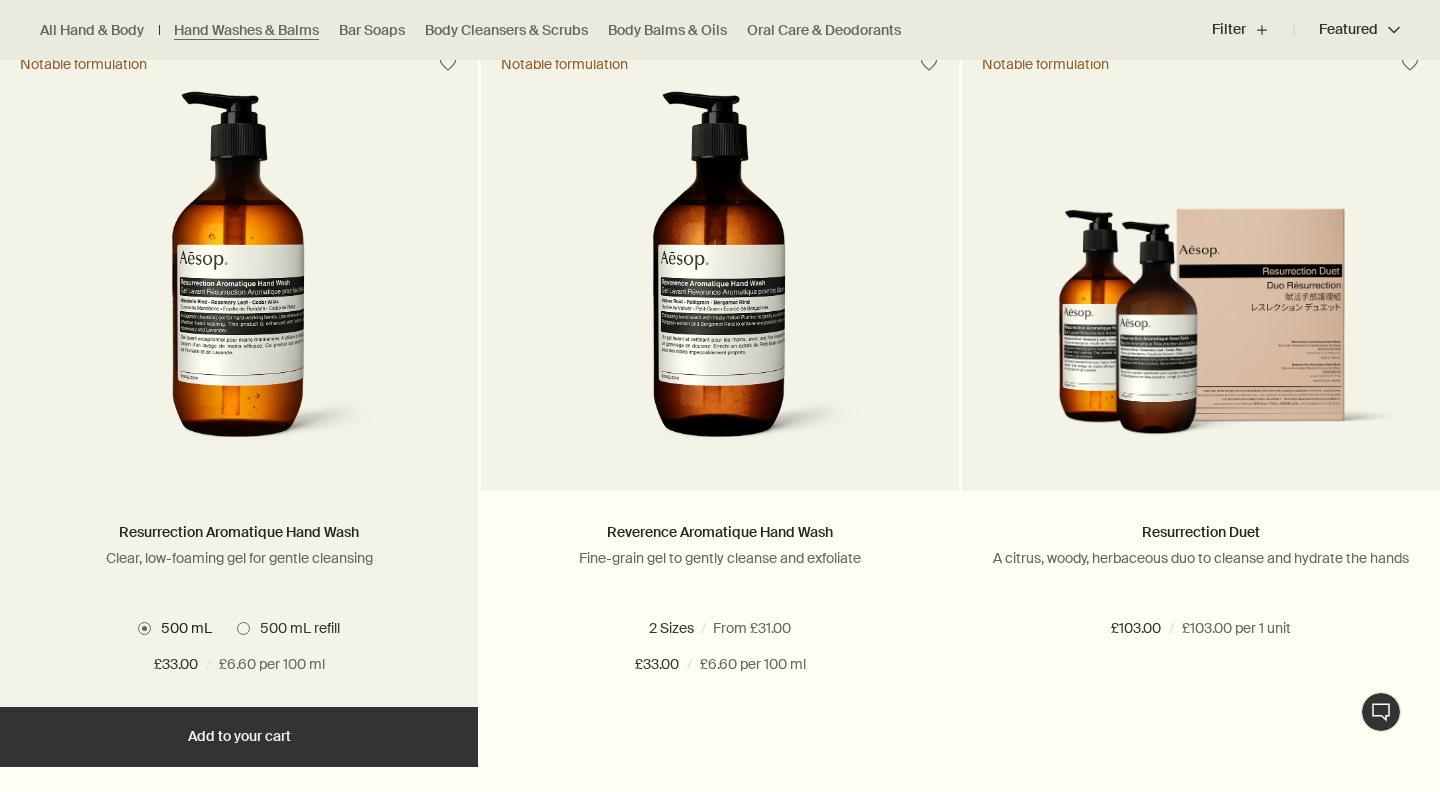 click on "Add Add to your cart" at bounding box center [239, 737] 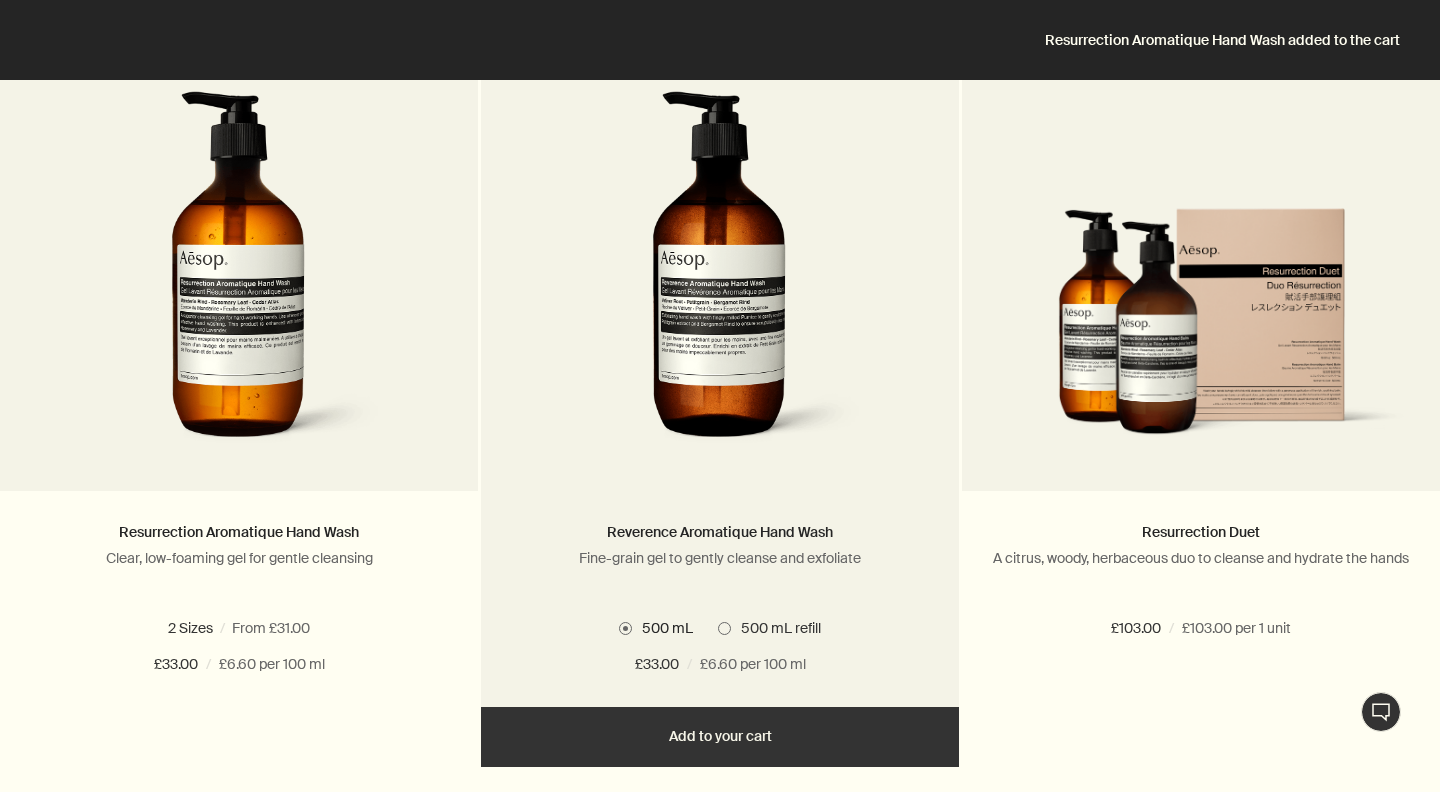click on "Add Add to your cart" at bounding box center [720, 737] 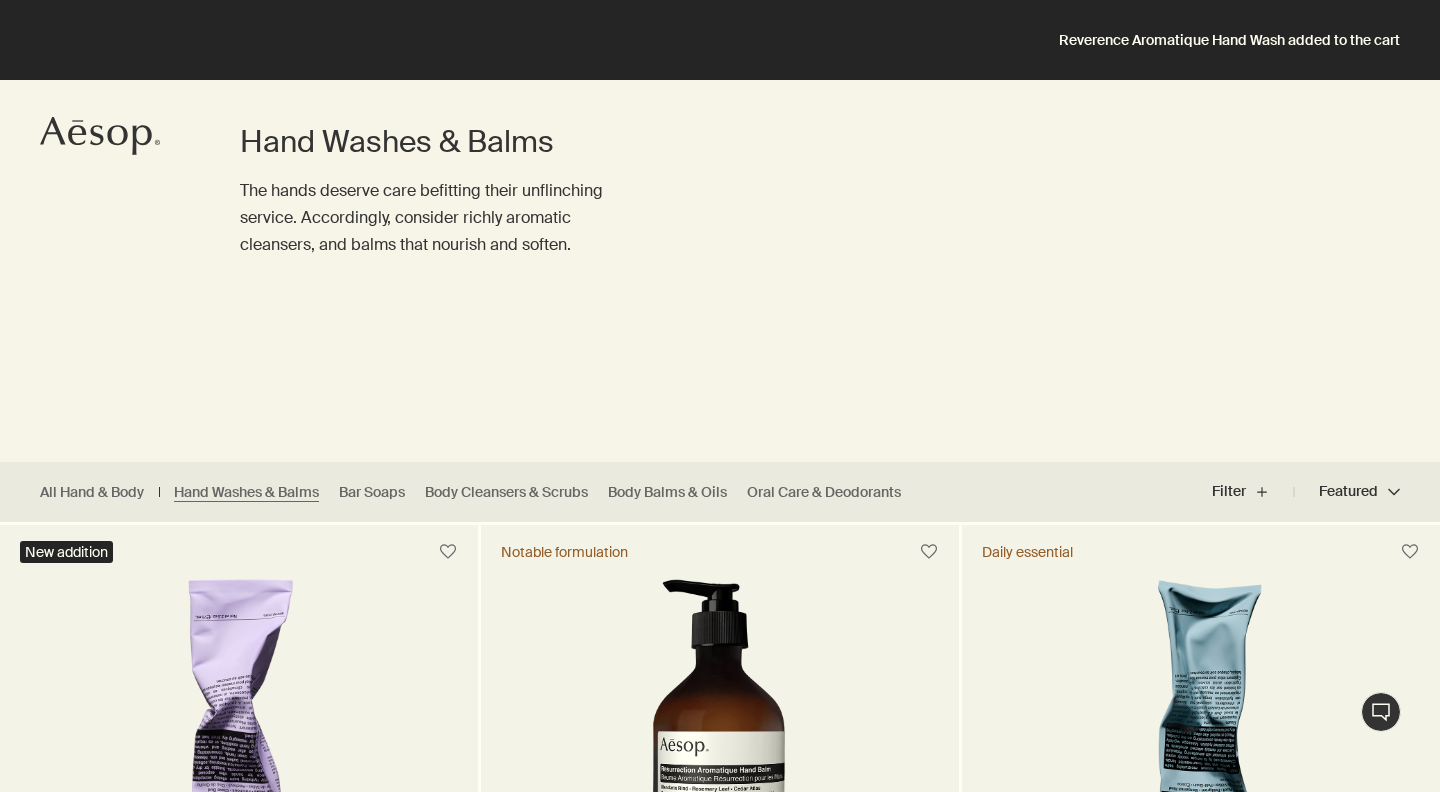 scroll, scrollTop: 0, scrollLeft: 0, axis: both 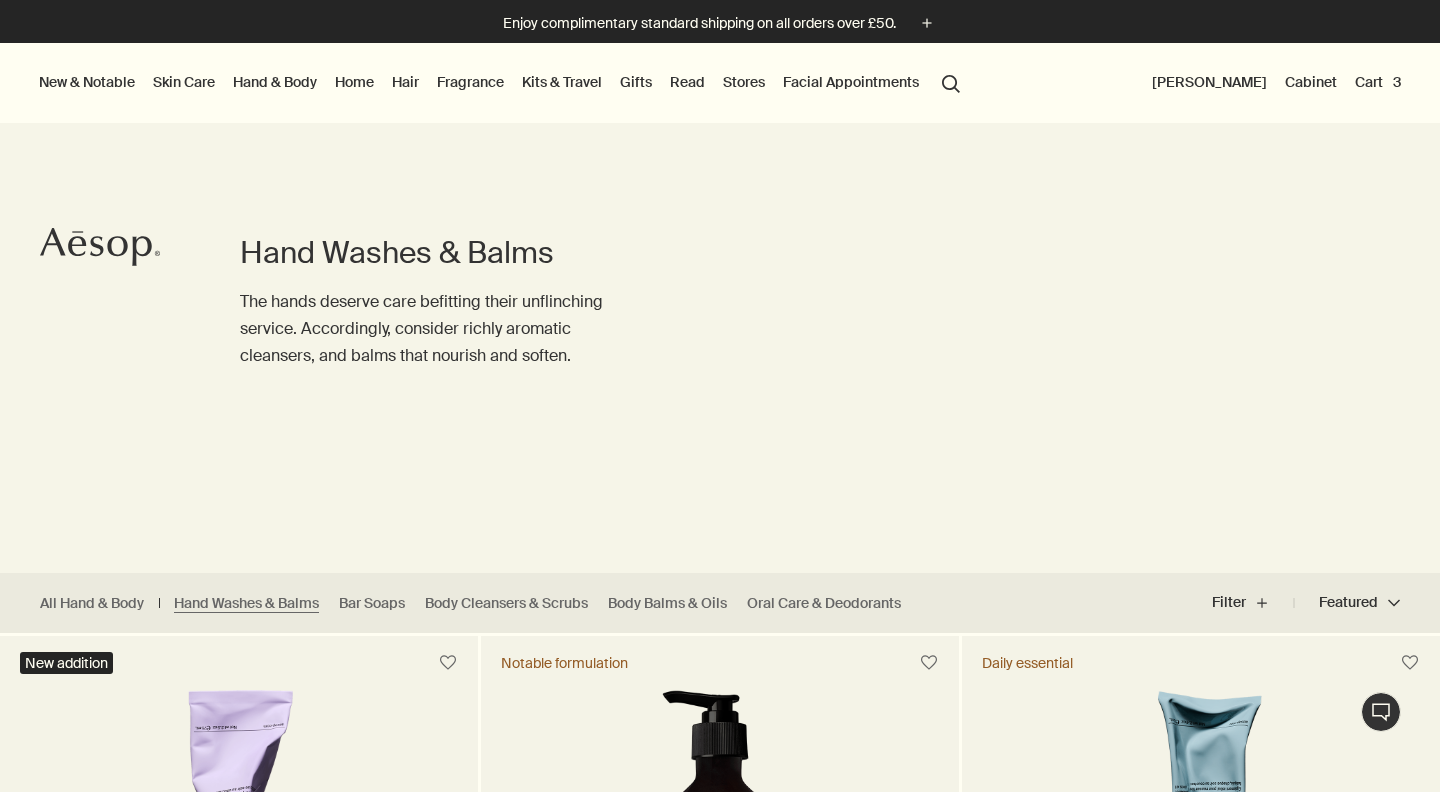 click on "Cart 3" at bounding box center [1378, 82] 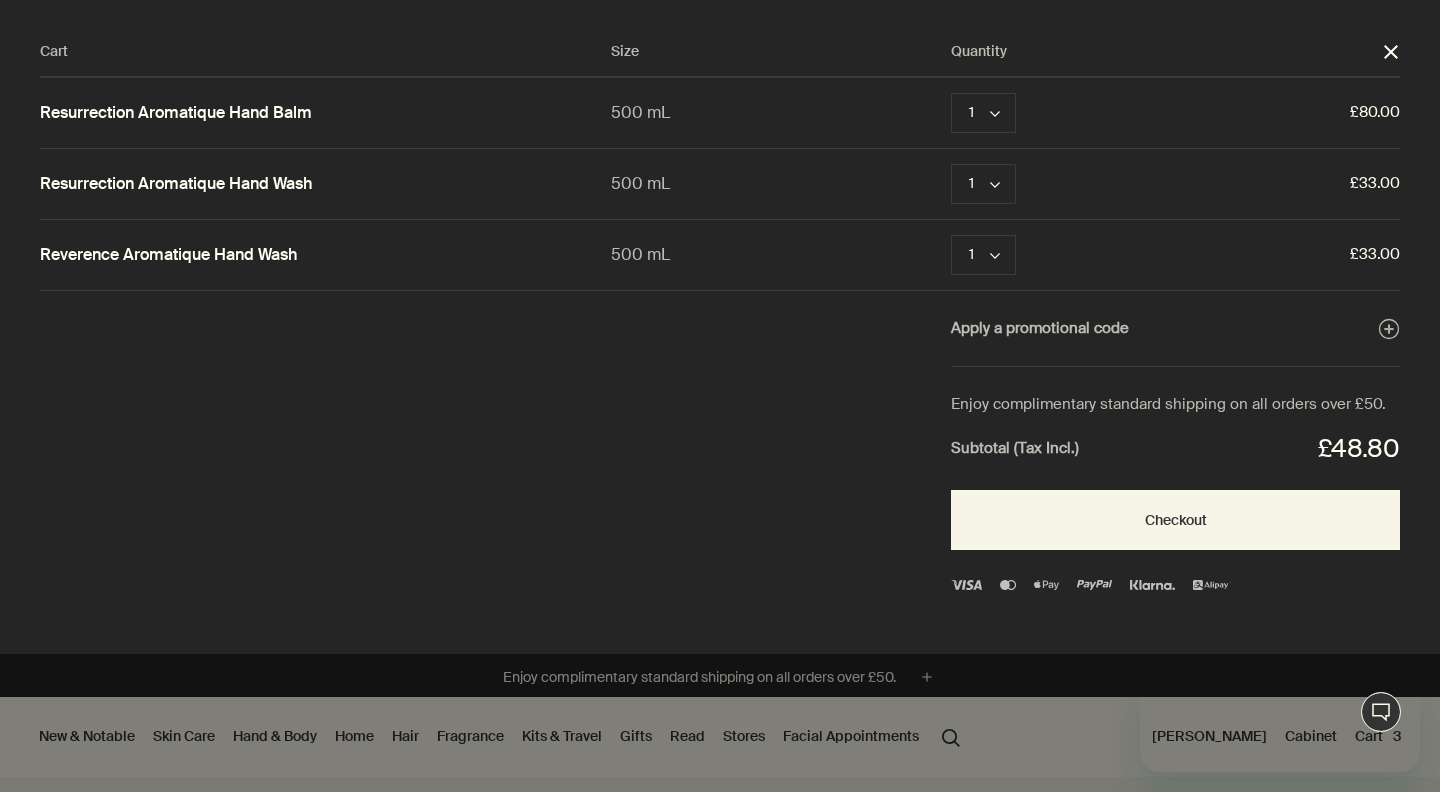 scroll, scrollTop: 0, scrollLeft: 0, axis: both 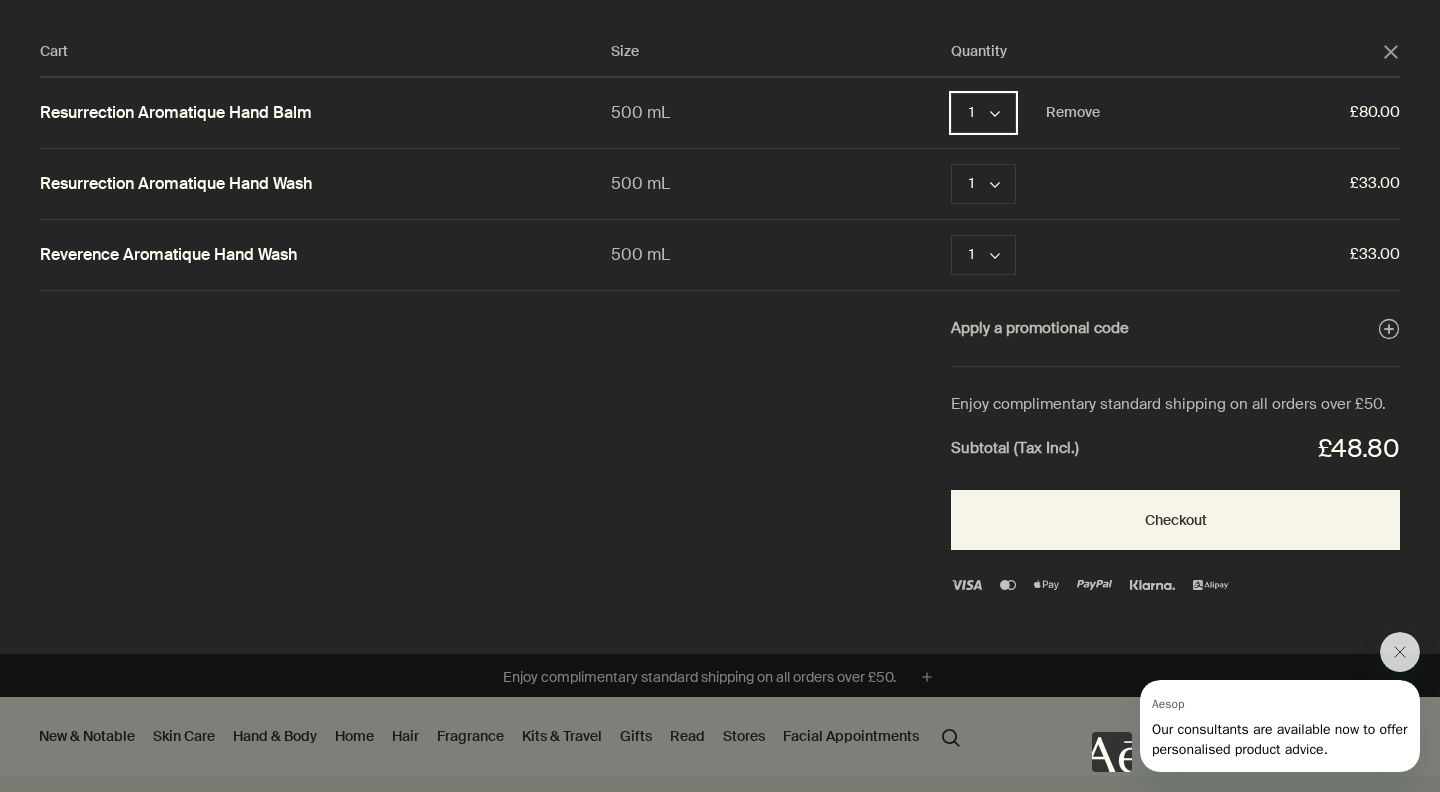 click on "1 chevron" at bounding box center [983, 113] 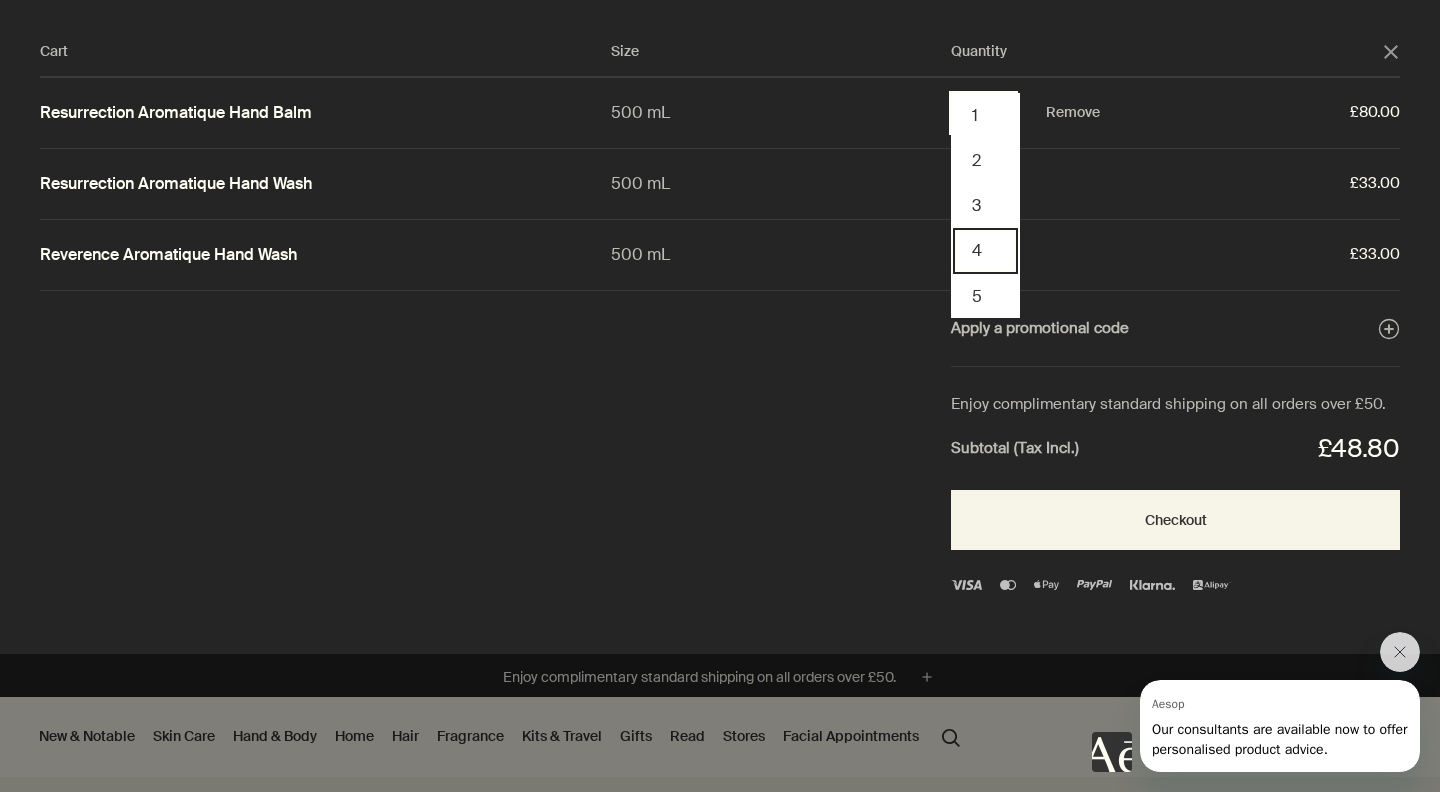 type 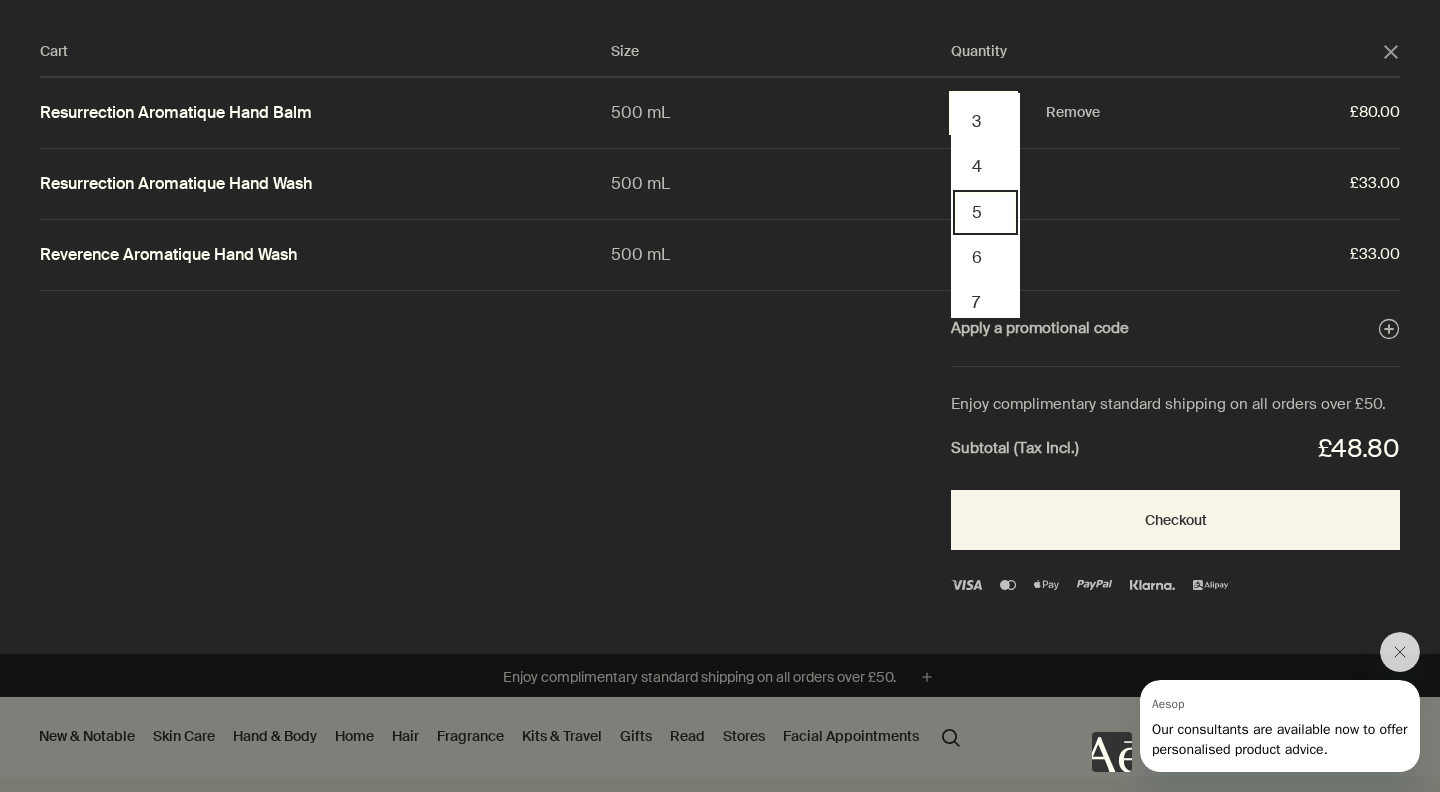 scroll, scrollTop: 99, scrollLeft: 0, axis: vertical 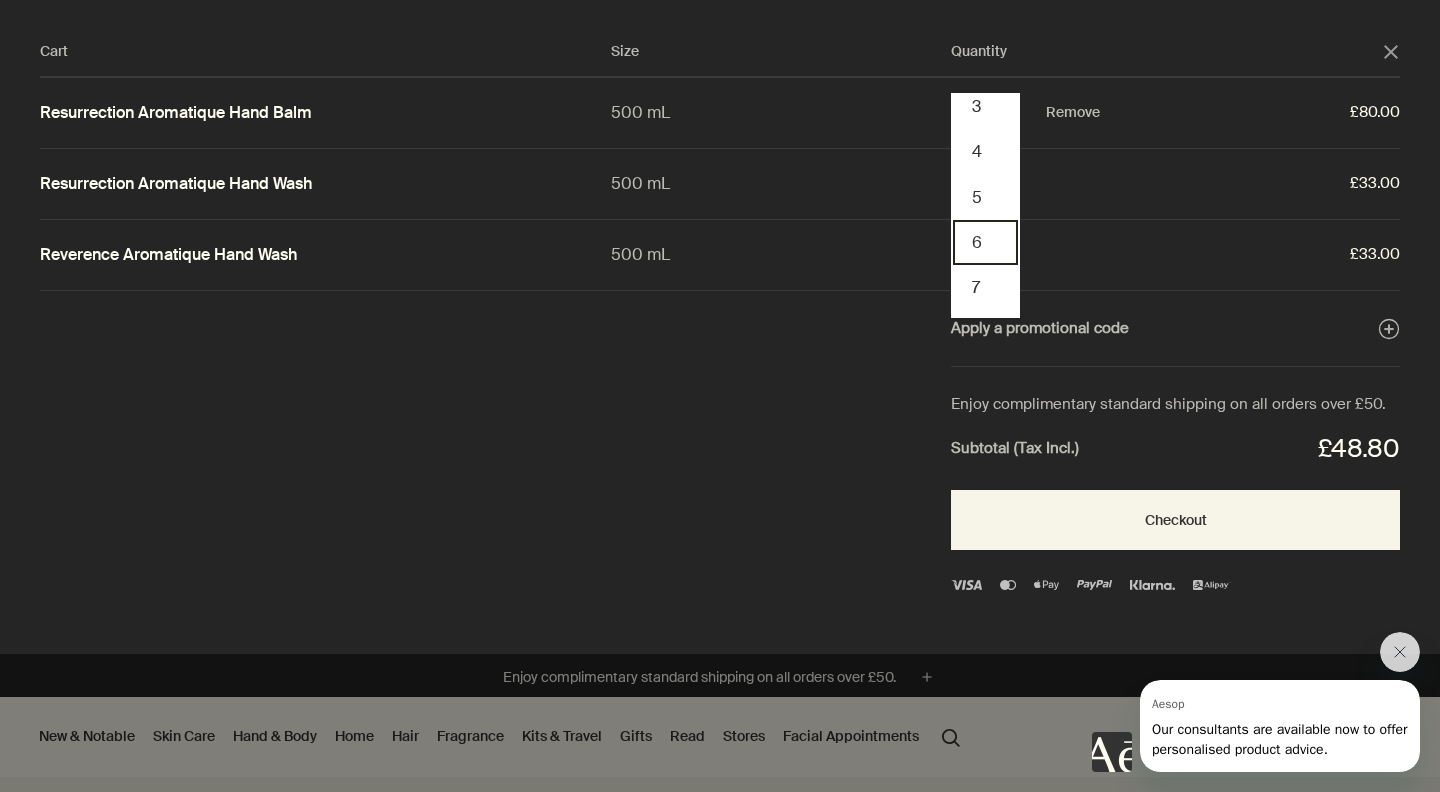 click on "6" at bounding box center (985, 242) 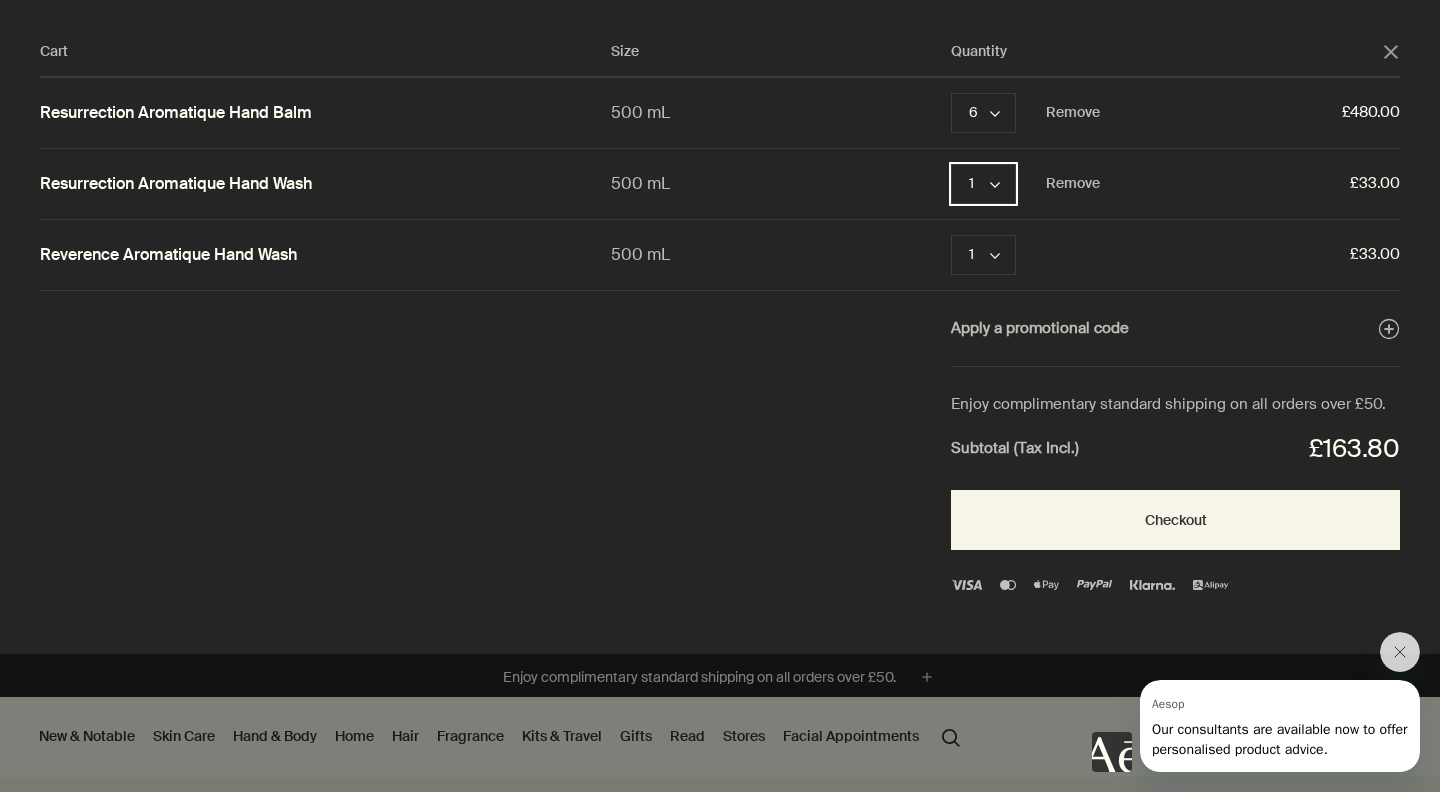click on "1 chevron" at bounding box center [983, 184] 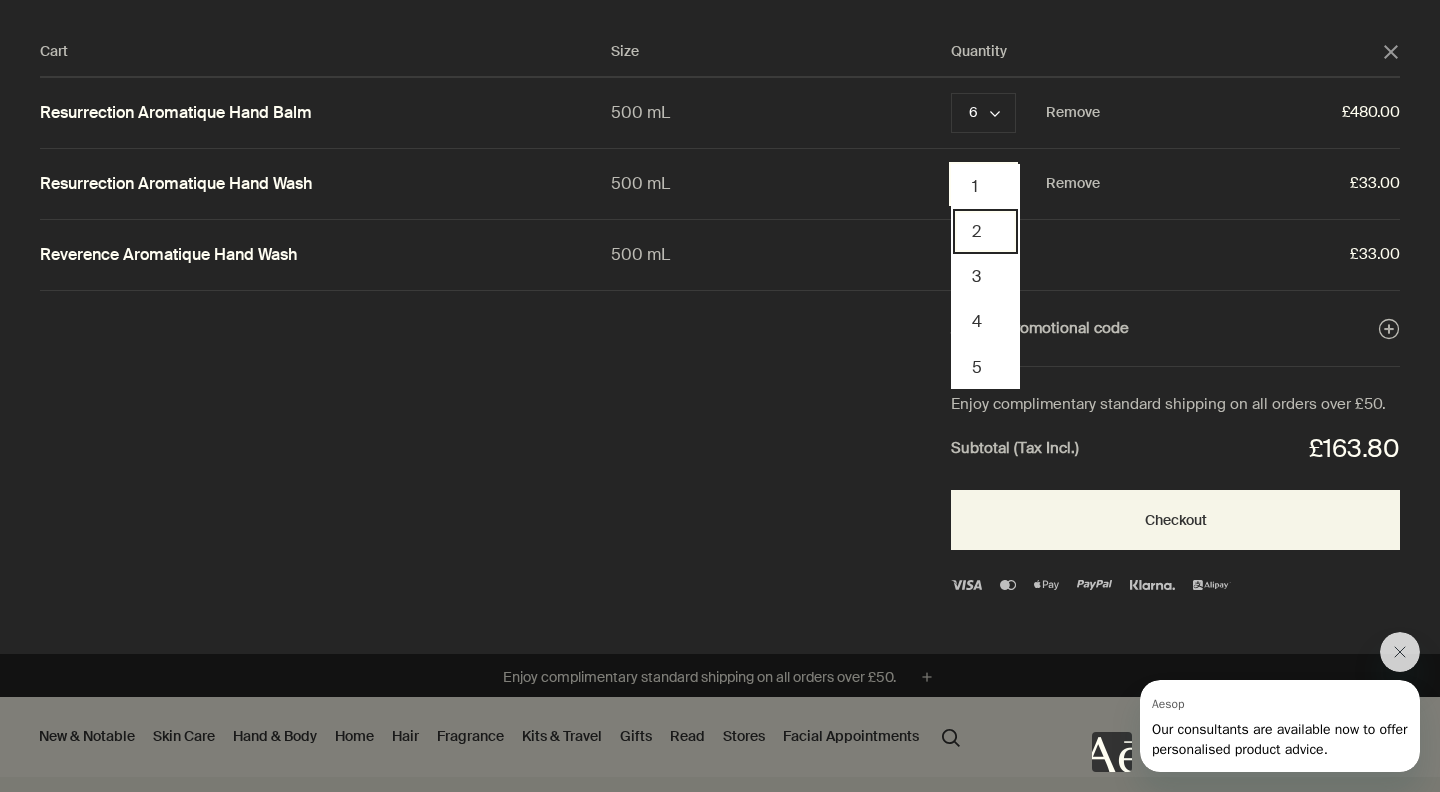 scroll, scrollTop: 227, scrollLeft: 0, axis: vertical 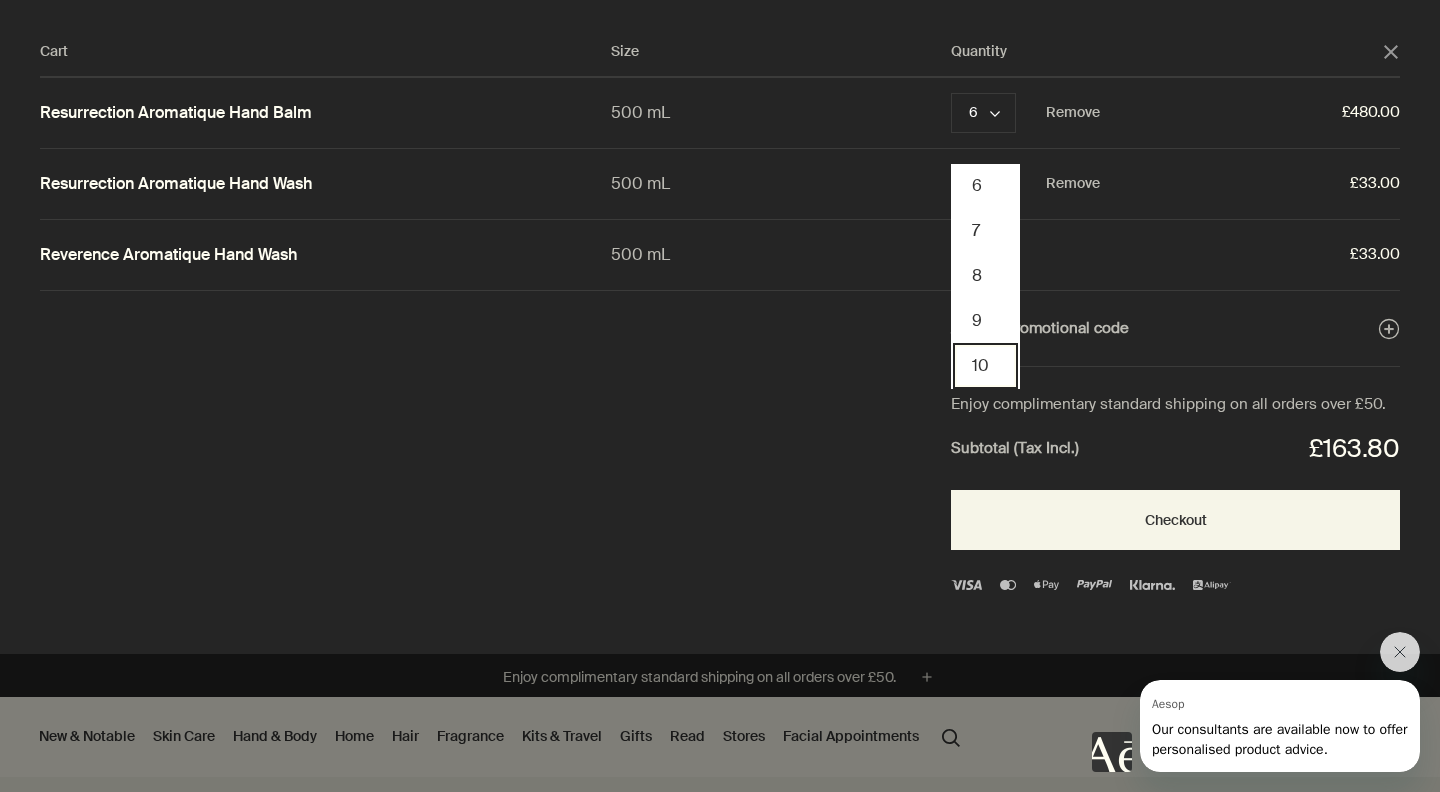 click on "10" at bounding box center (985, 365) 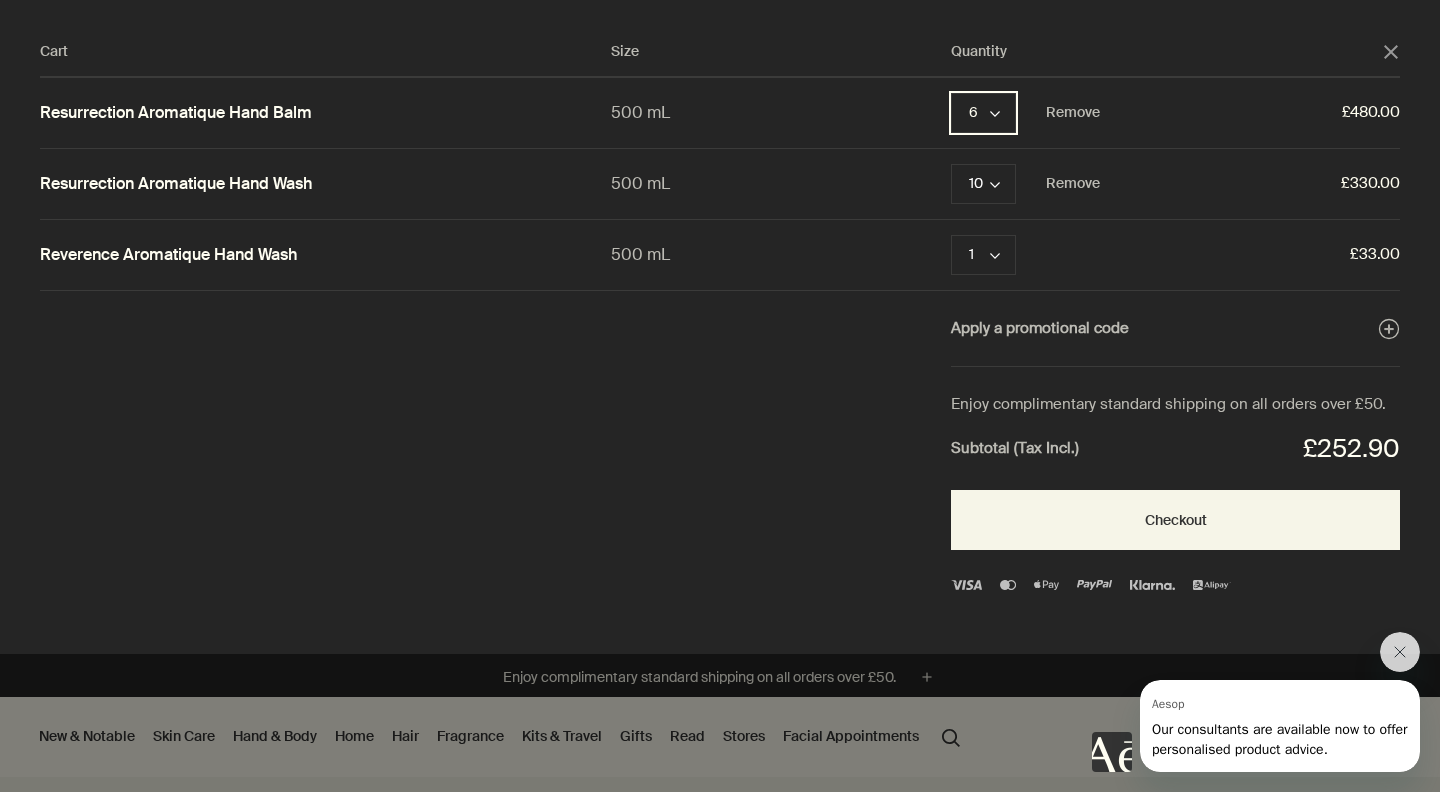 click on "6 chevron" at bounding box center [983, 113] 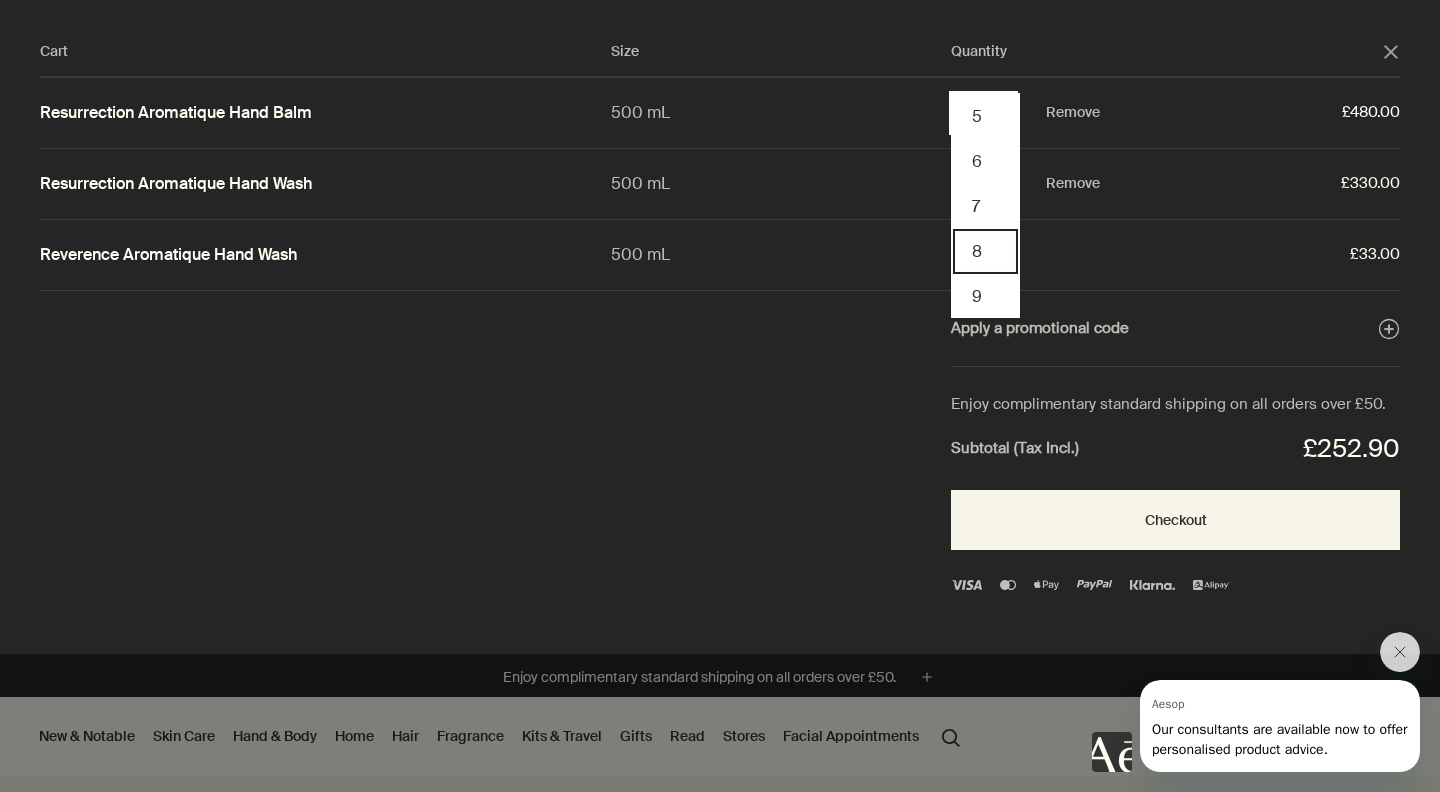 scroll, scrollTop: 181, scrollLeft: 0, axis: vertical 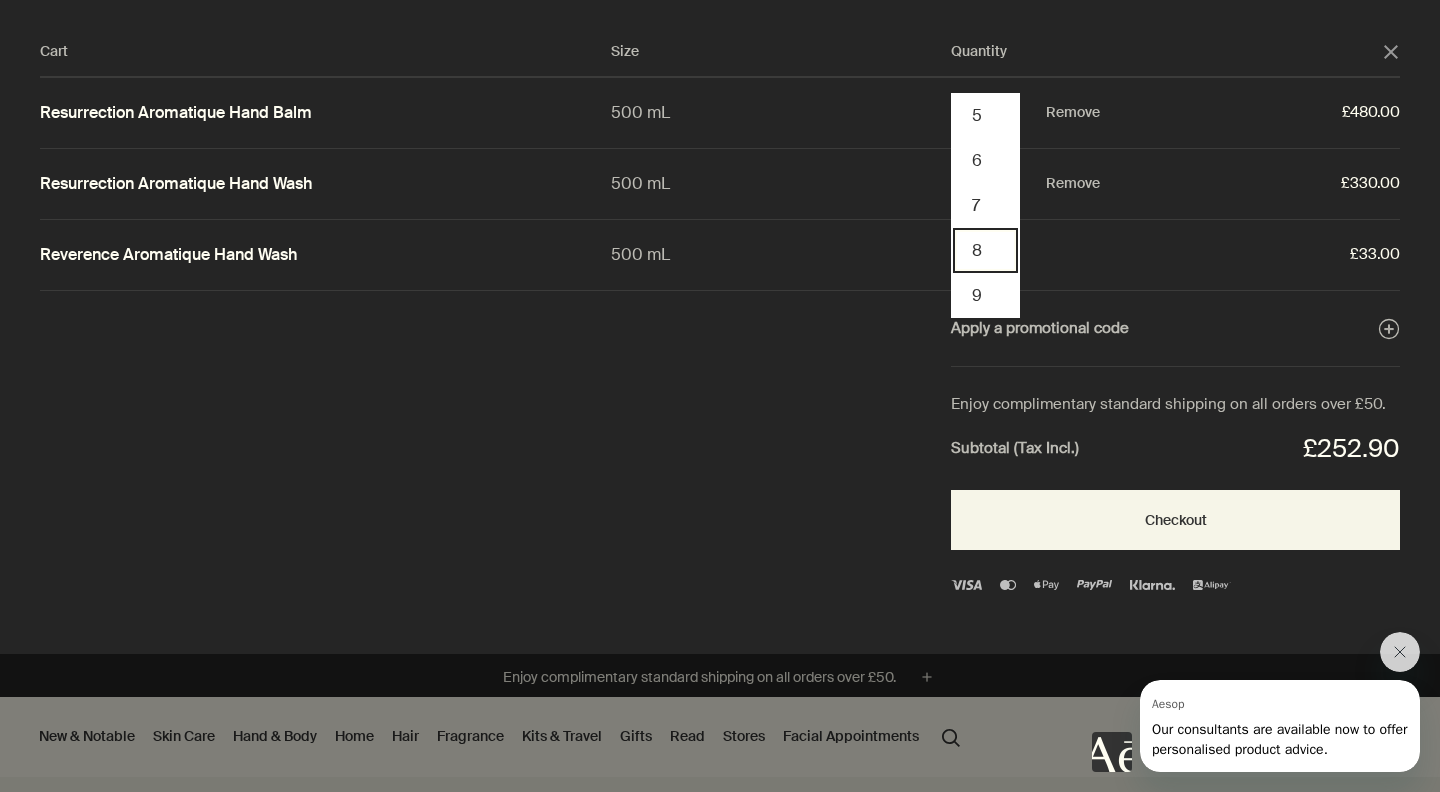 click on "8" at bounding box center [985, 250] 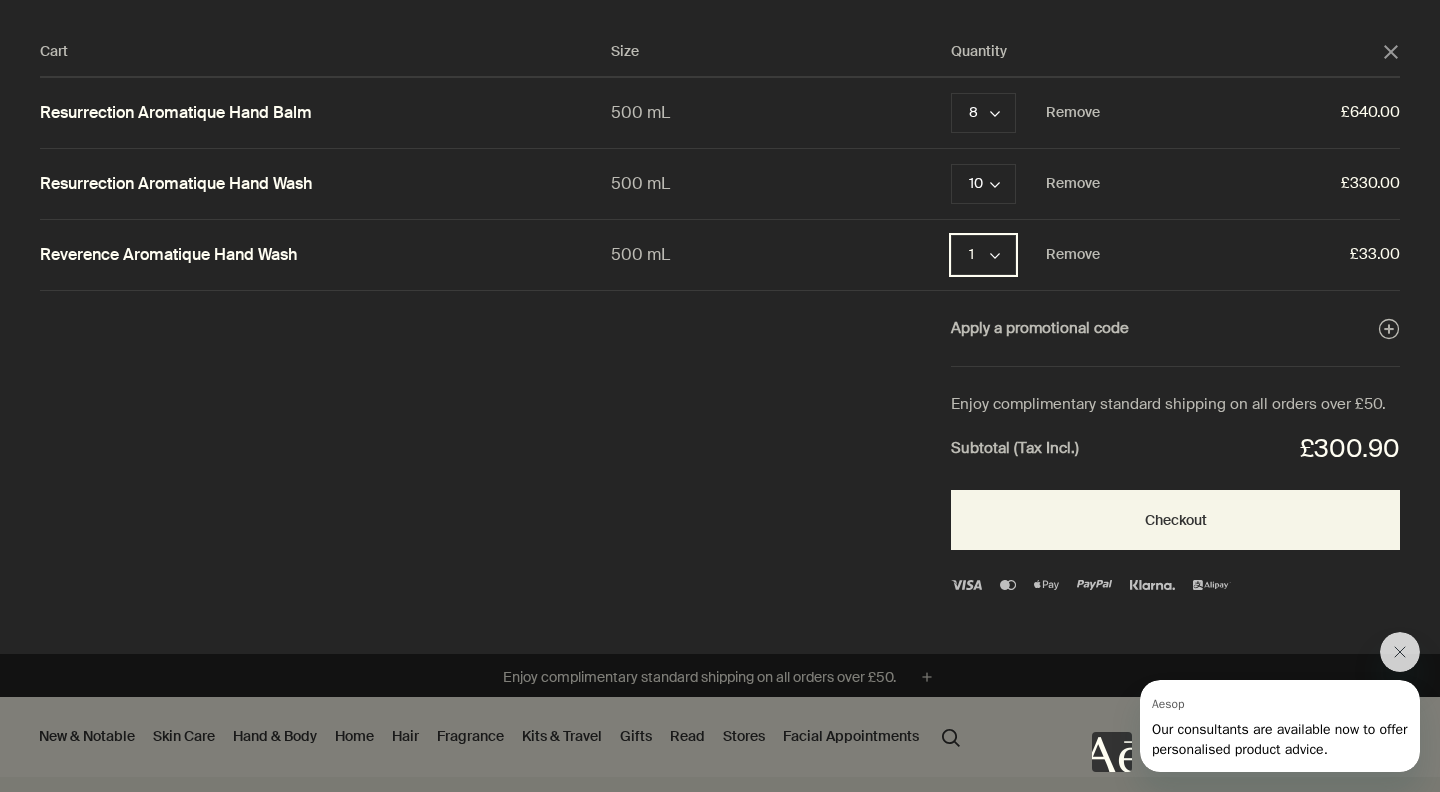 click on "1 chevron" at bounding box center (983, 255) 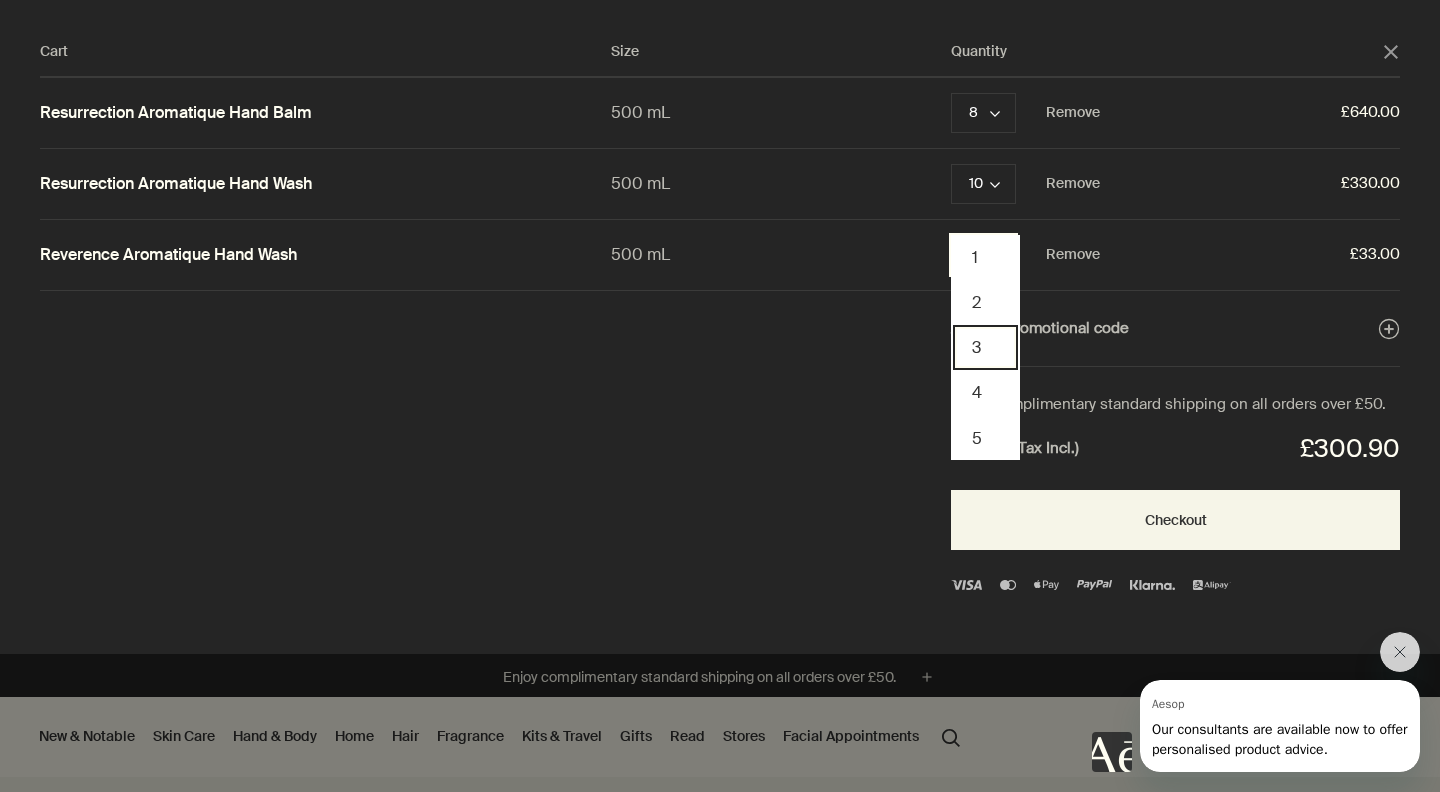 scroll, scrollTop: 227, scrollLeft: 0, axis: vertical 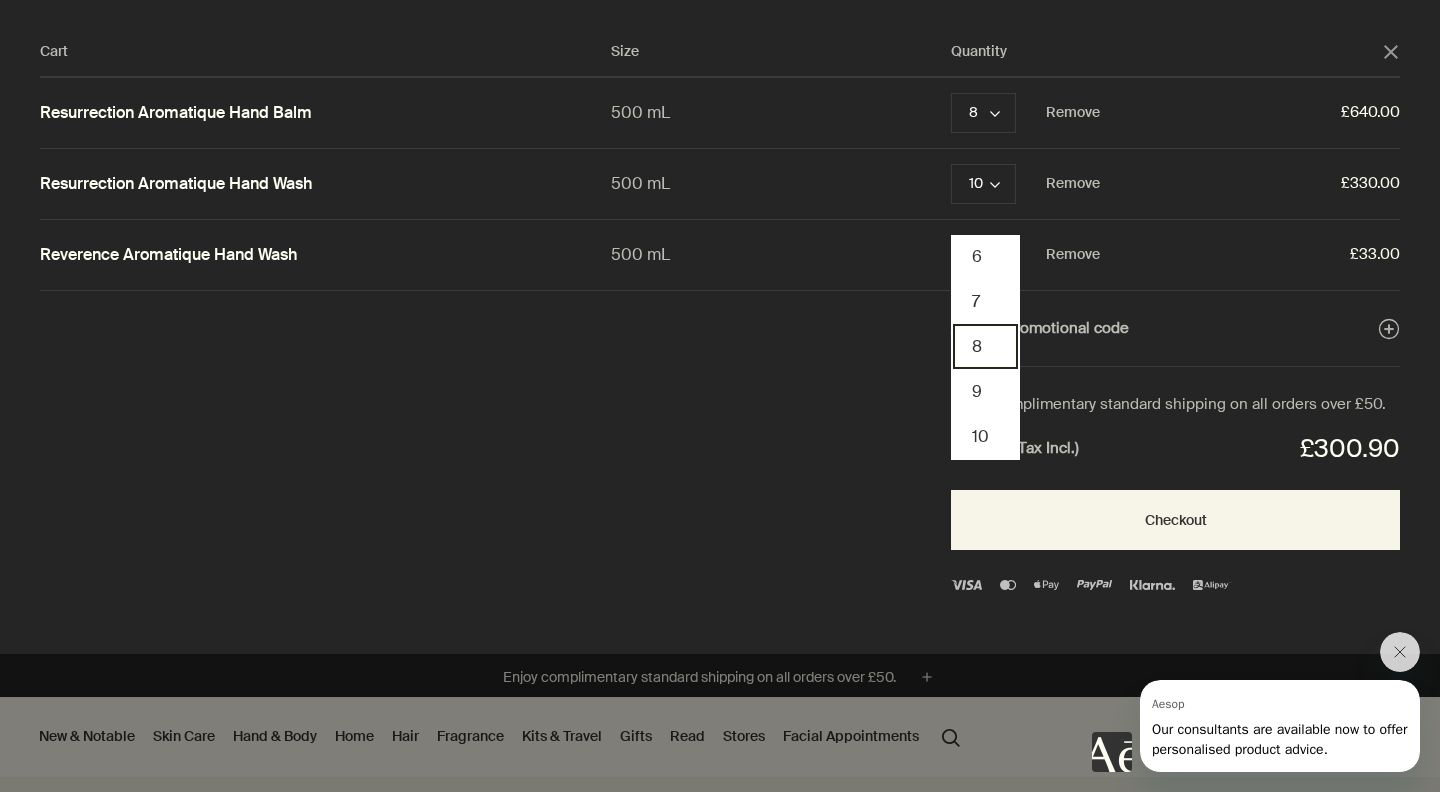 click on "8" at bounding box center [985, 346] 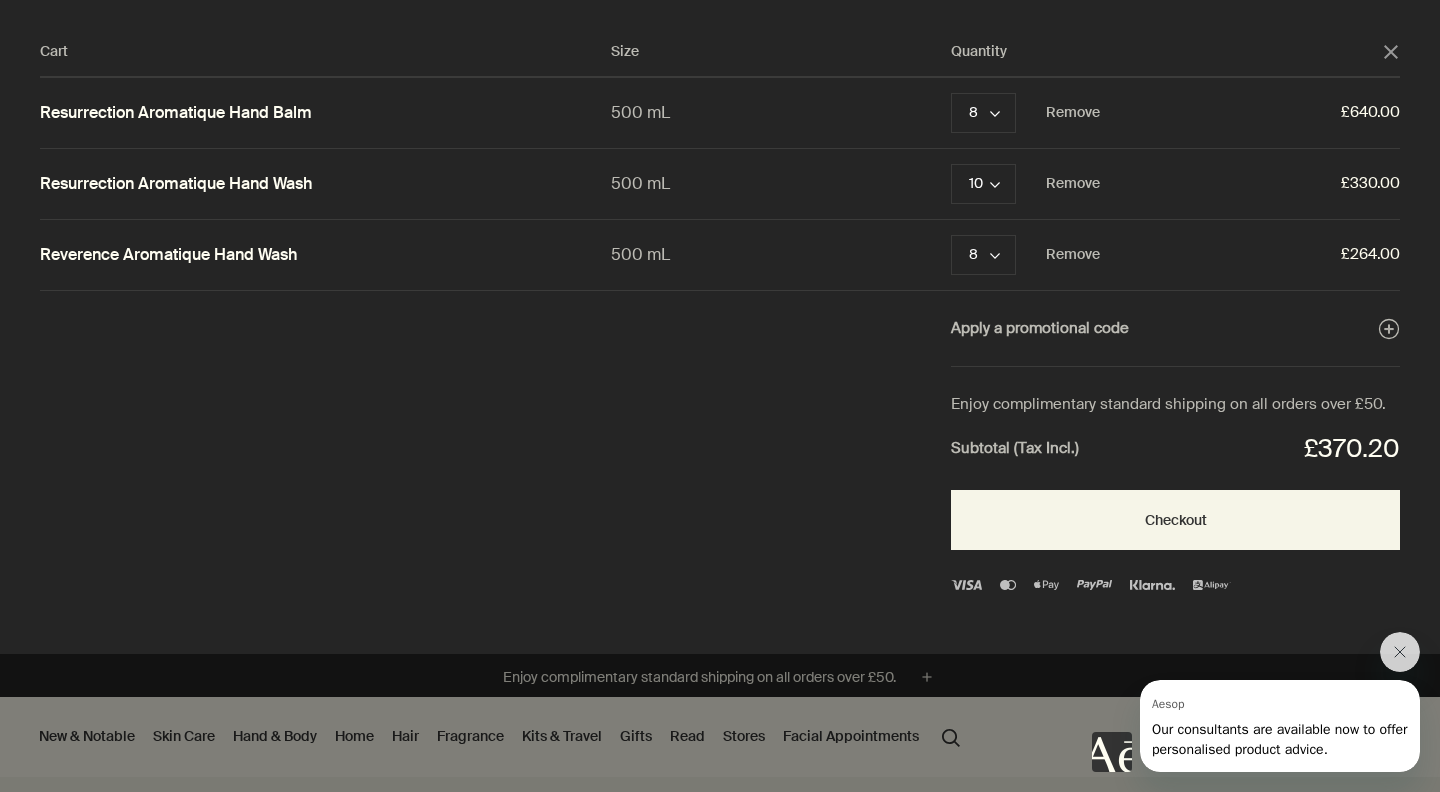 click on "Cart Size Quantity close Resurrection Aromatique Hand Balm 500 mL  8 chevron Remove £640.00 Resurrection Aromatique Hand Wash 500 mL  10 chevron Remove £330.00 Reverence Aromatique Hand Wash 500 mL  8 chevron Remove £264.00 Apply a promotional code plusAndCloseWithCircle Enjoy complimentary standard shipping on all orders over £50. Subtotal (Tax Incl.) £370.20 Checkout" at bounding box center (740, 327) 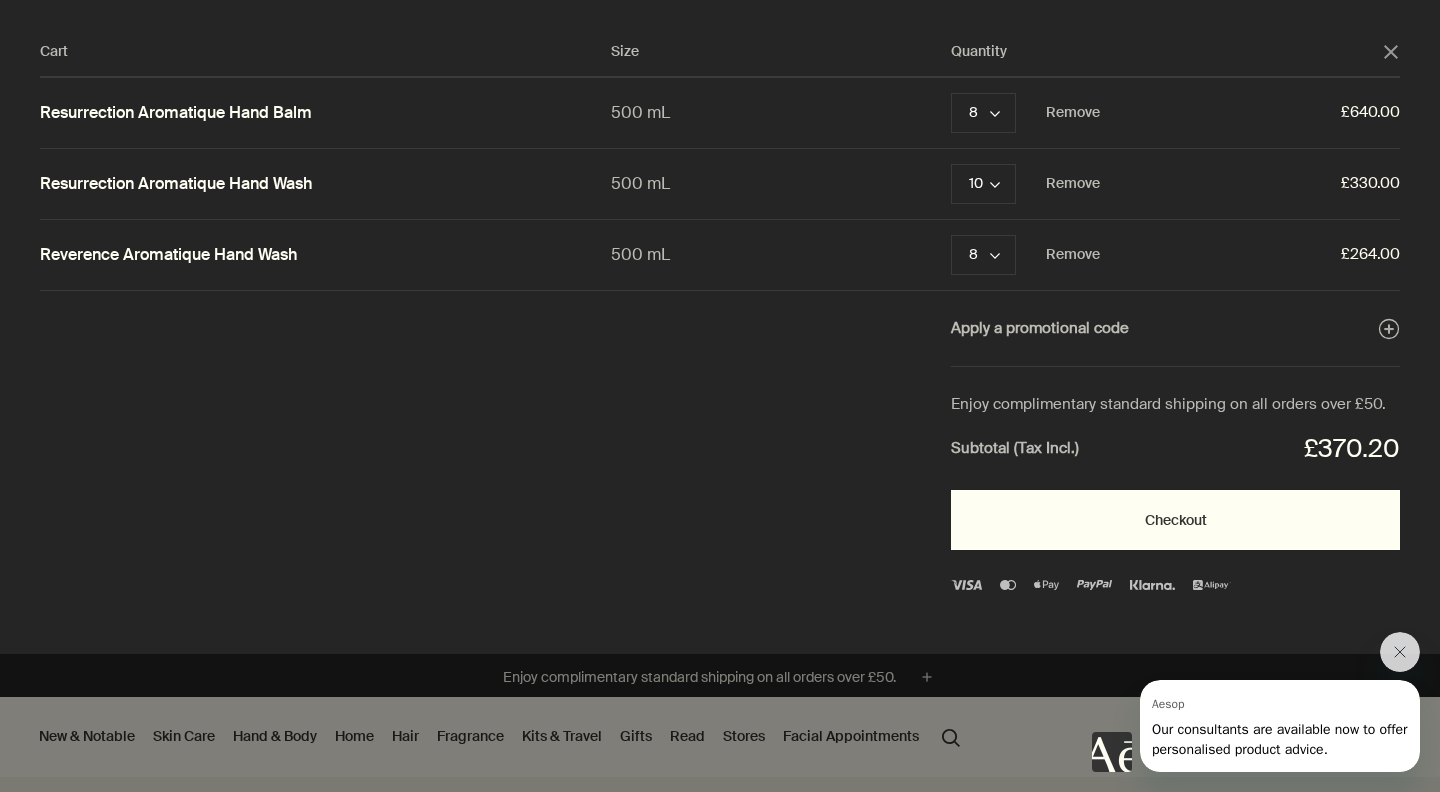 click on "Checkout" at bounding box center [1175, 520] 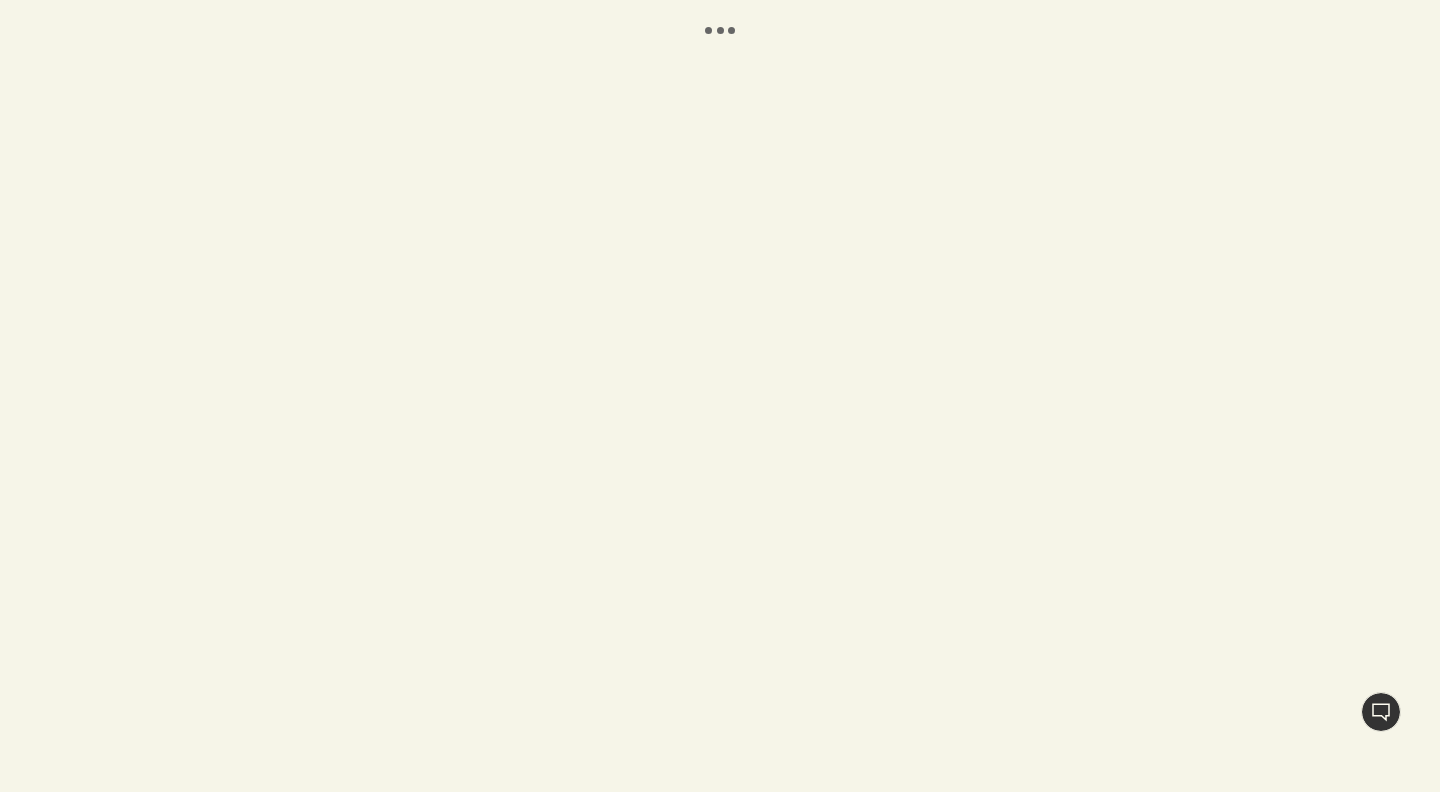 scroll, scrollTop: 0, scrollLeft: 0, axis: both 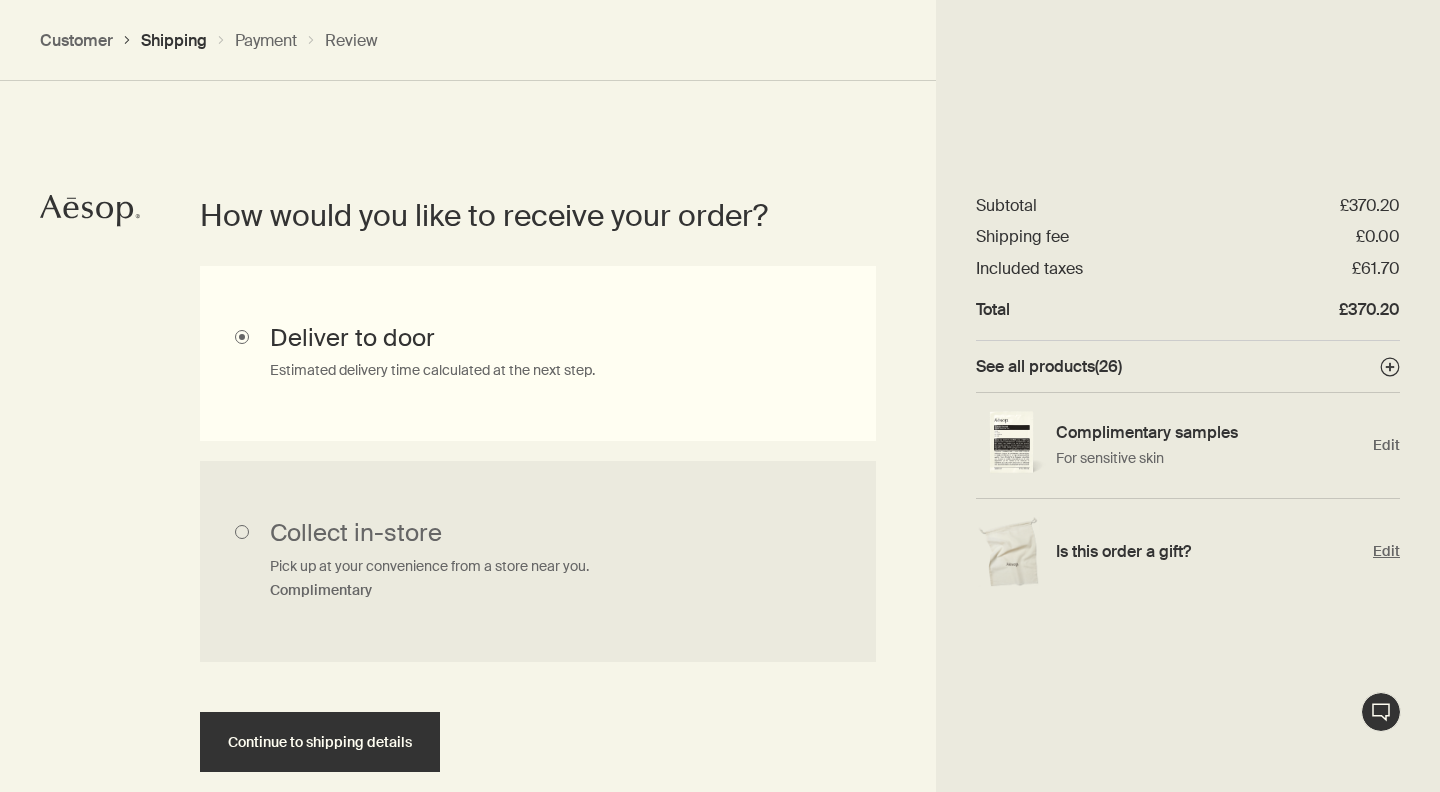 click on "Edit" at bounding box center [1386, 551] 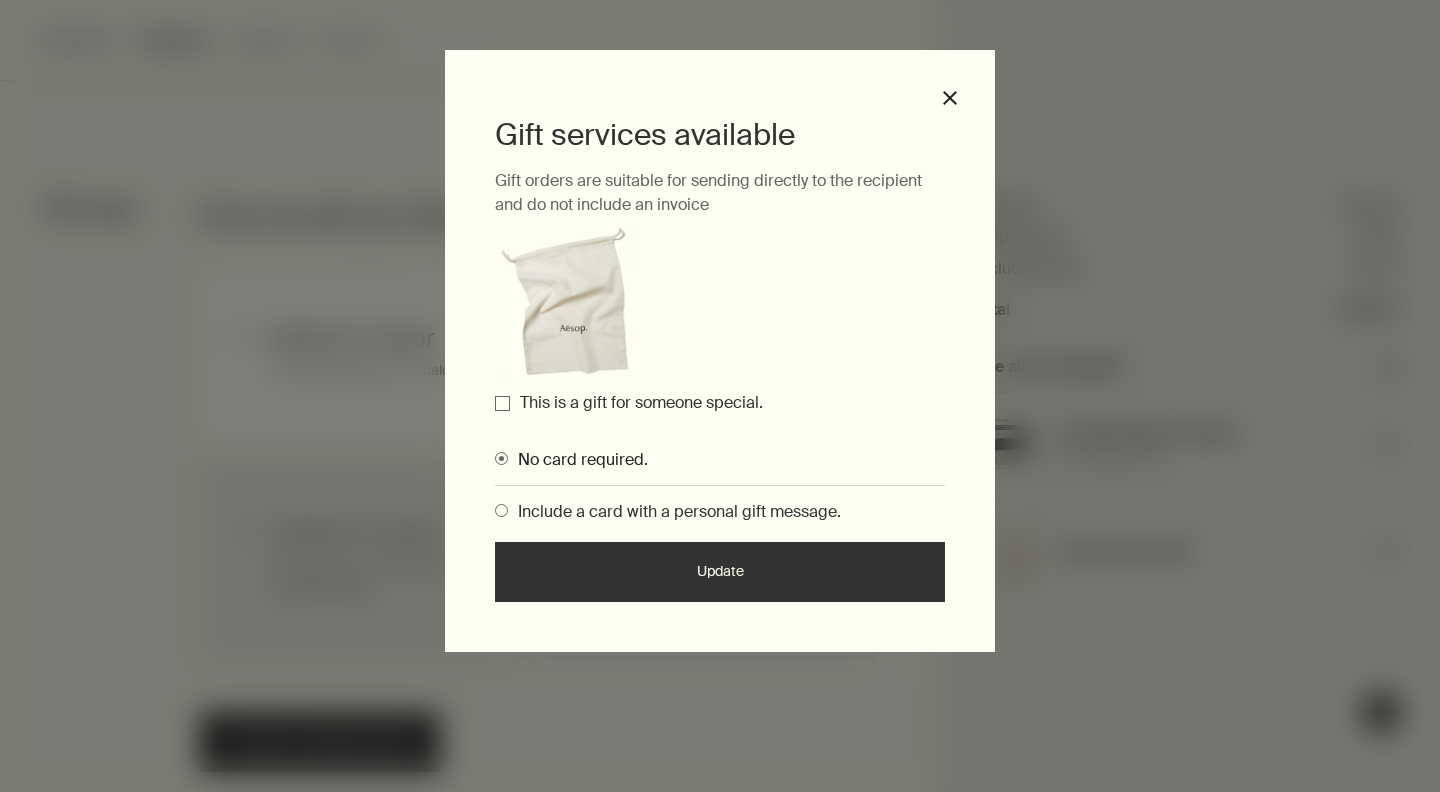 click on "This is a gift for someone special." at bounding box center (502, 403) 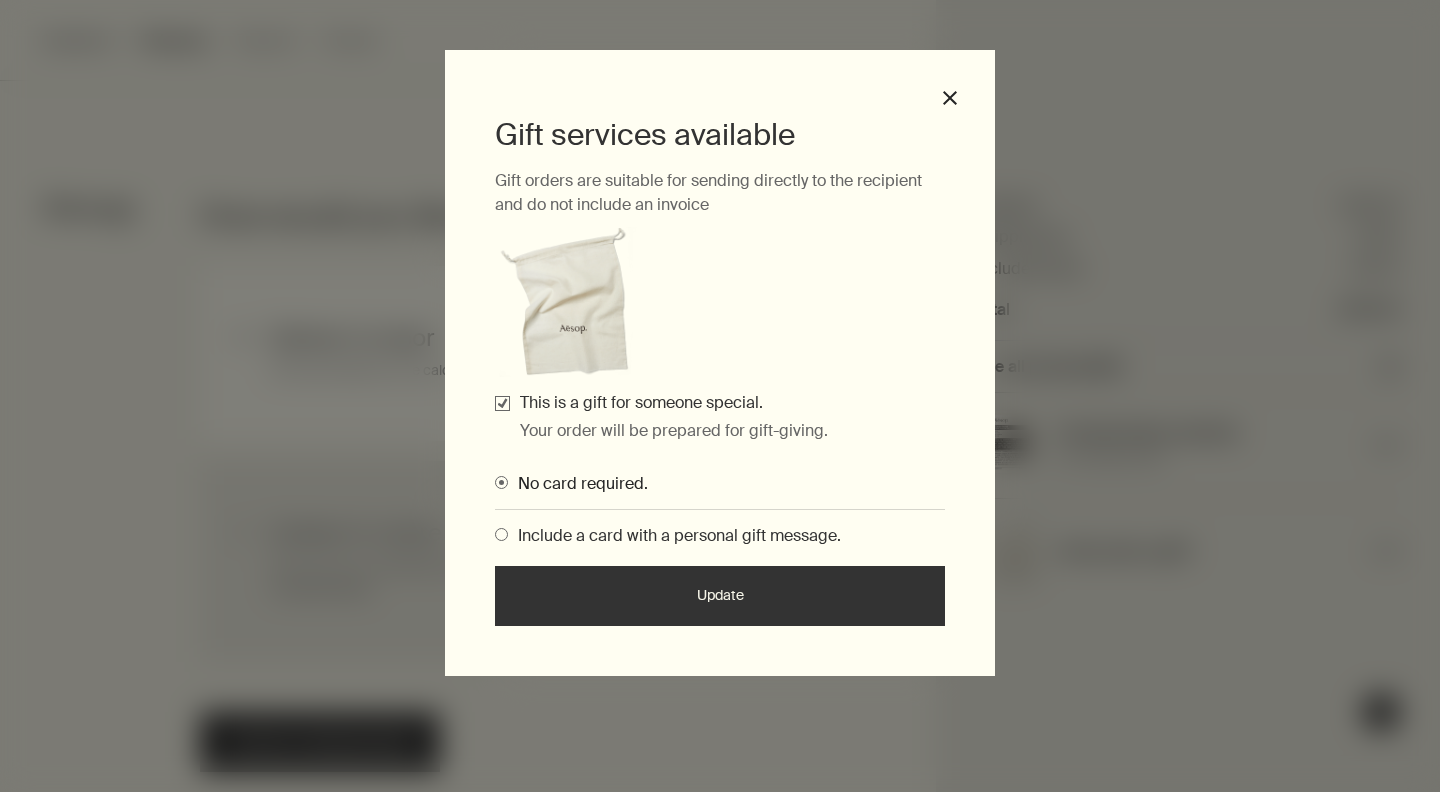 click on "Update" at bounding box center [720, 596] 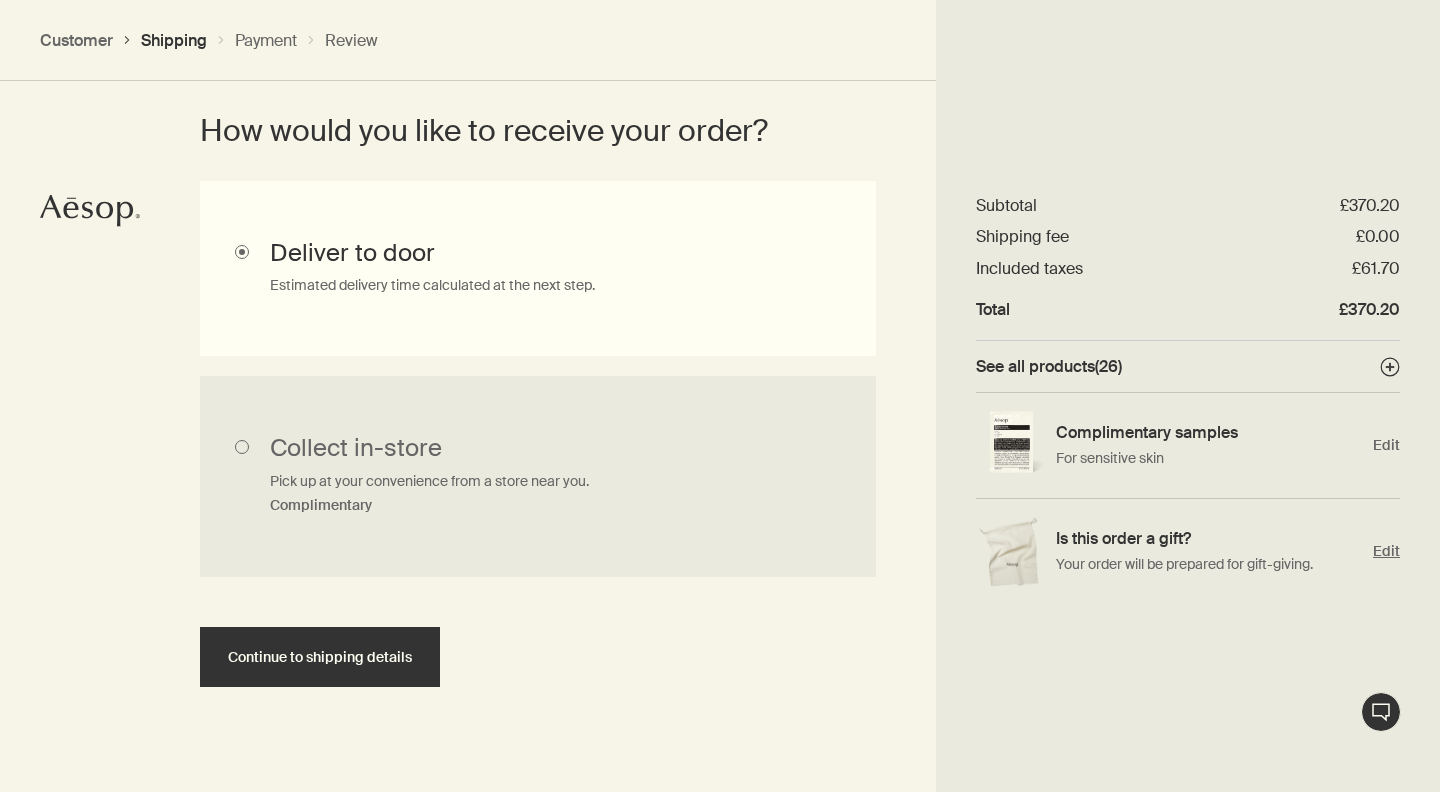 scroll, scrollTop: 560, scrollLeft: 0, axis: vertical 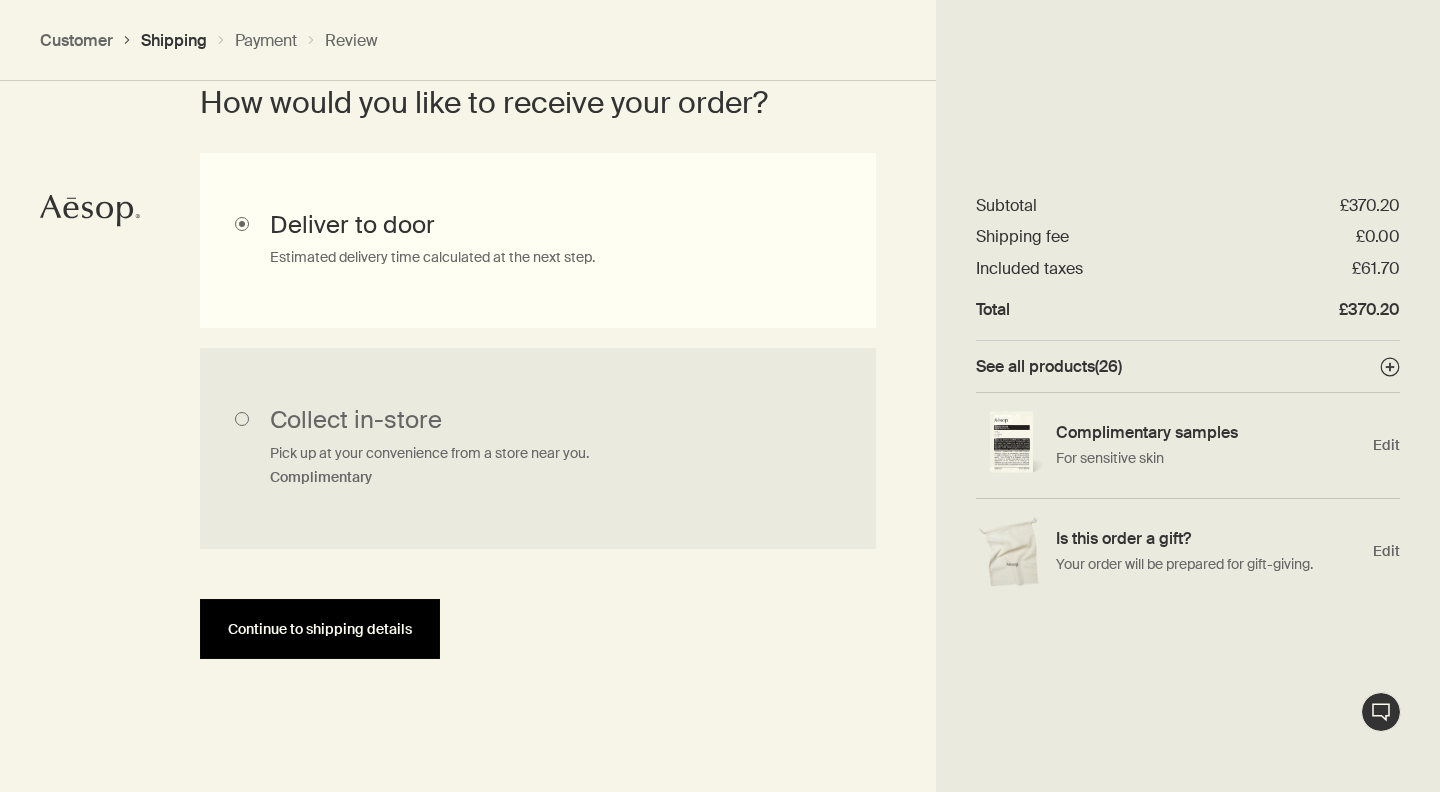 click on "Continue to shipping details" at bounding box center [320, 629] 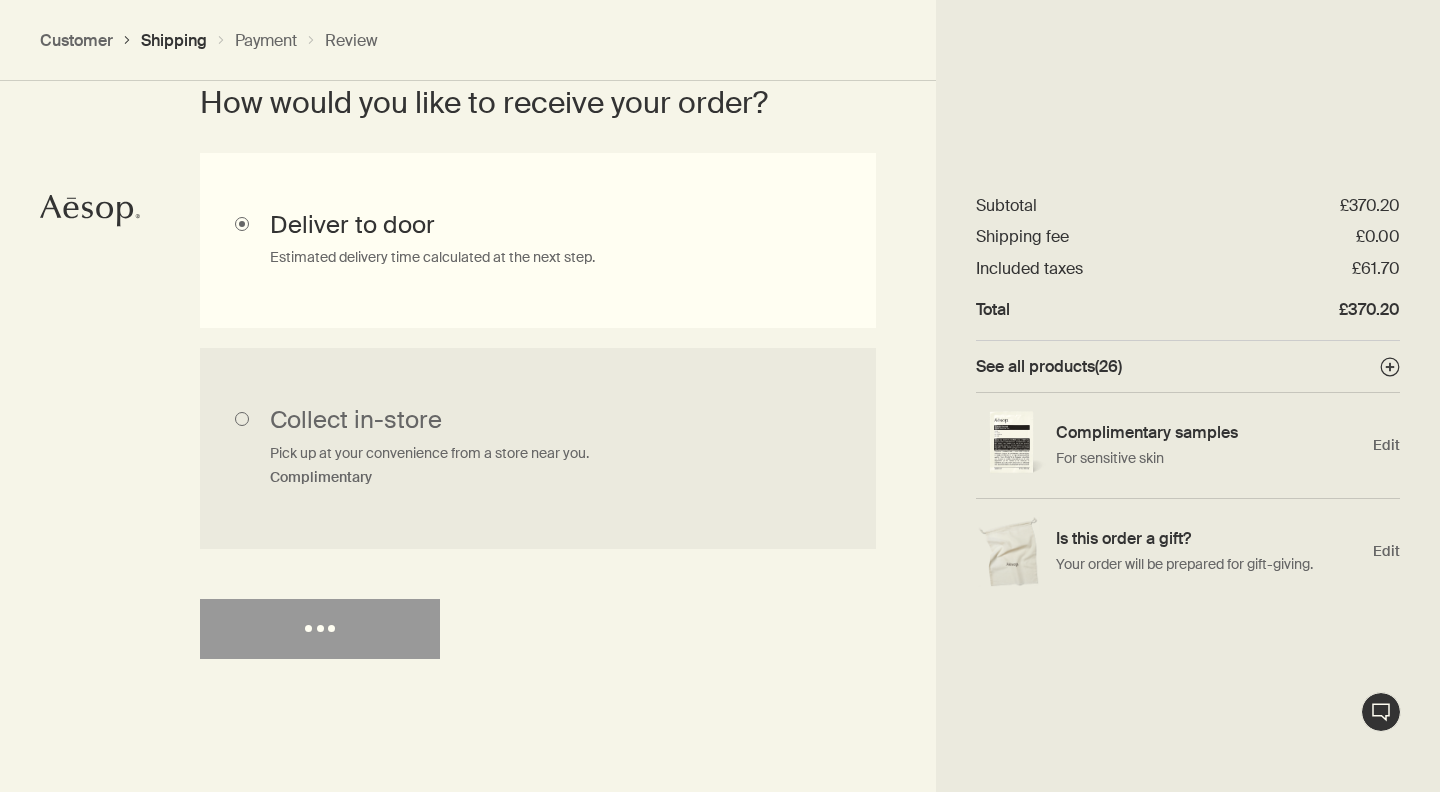 select on "GB" 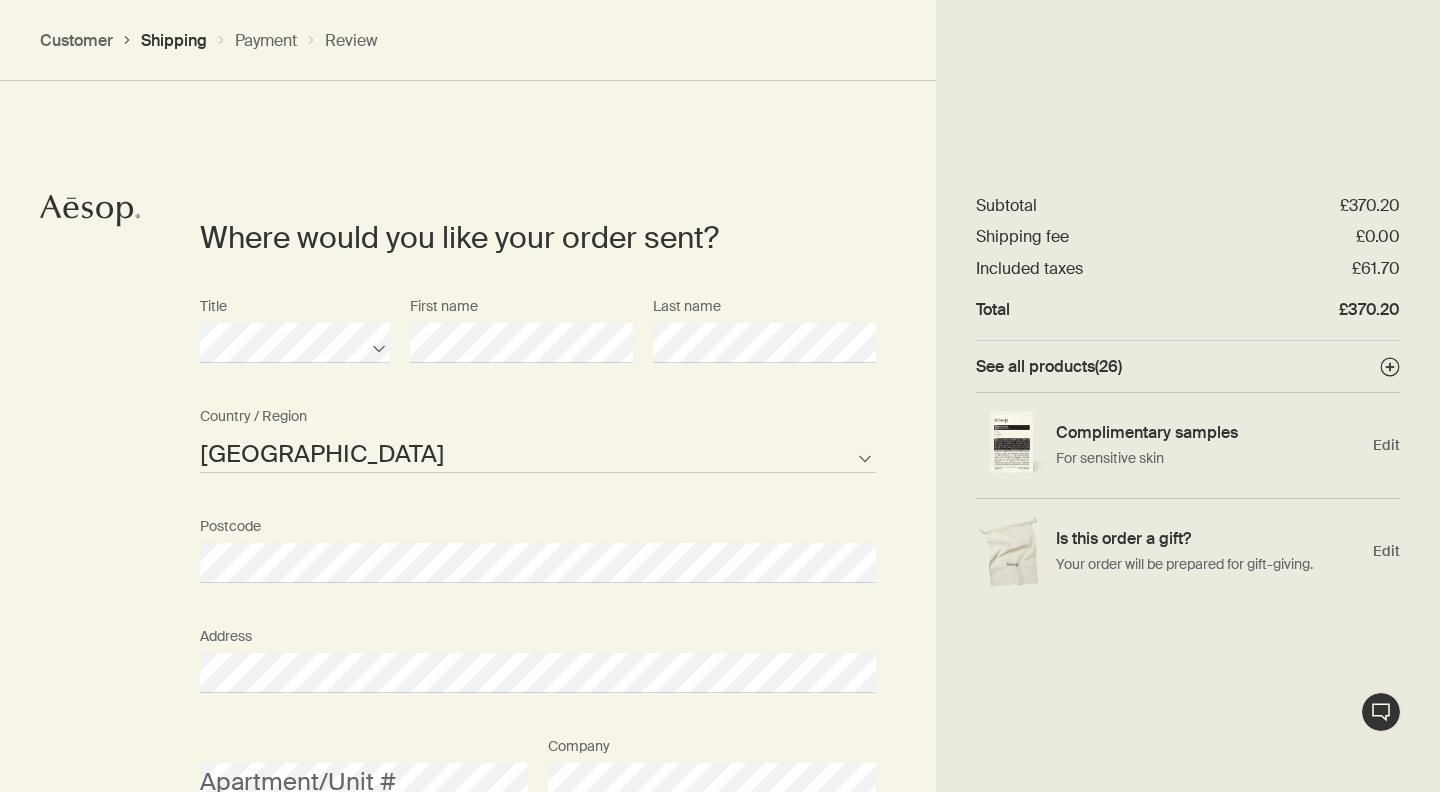 scroll, scrollTop: 864, scrollLeft: 0, axis: vertical 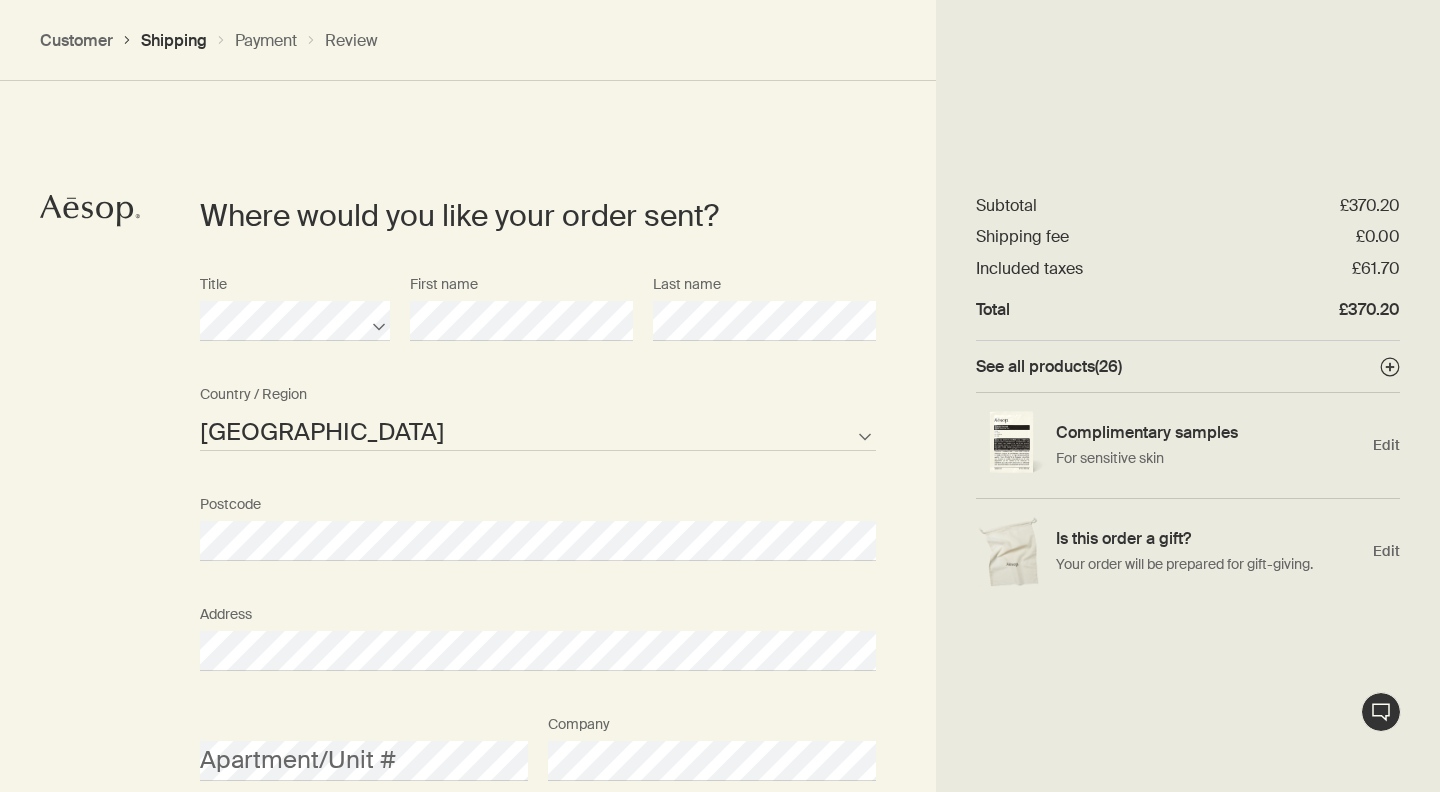 click on "Where would you like your order sent? Title First name Last name Guernsey Isle of Man Jersey United Kingdom Not listed Country / Region Postcode Address Apartment/Unit # Company City County AFG ALB DZA ASM AND AGO AIA ATA ATG ARG ARM ABW AUS AUT AZE BHS BHR BGD BRB BLR BEL BLZ BEN BMU BTN BOL BIH BWA BRA IOT VGB BRN BGR BFA BDI KHM CMR CAN CPV CYM CAF TCD CHL CHN CXR CCK COL COM COK CRI HRV CUB CUW CYP CZE COD DNK DJI DMA DOM TLS ECU EGY SLV GNQ ERI EST ETH FLK FRO FJI FIN FRA PYF GAB GMB GEO DEU GHA GIB GRC GRL GRD GUM GTM GGY GIN GNB GUY HTI HND HKG HUN ISL IND IDN IRN IRQ IRL IMN ISR ITA CIV JAM JPN JEY JOR KAZ KEN KIR XKX KWT KGZ LAO LVA LBN LSO LBR LBY LIE LTU LUX MAC MKD MDG MWI MYS MDV MLI MLT MHL MRT MUS MYT MEX FSM MDA MCO MNG MNE MSR MAR MOZ MMR NAM NRU NPL NLD ANT NCL NZL NIC NER NGA NIU PRK MNP NOR OMN PAK PLW PSE PAN PNG PRY PER PHL PCN POL PRT PRI QAT COG REU ROU RUS RWA BLM SHN KNA LCA MAF SPM VCT WSM SMR STP SAU SEN SRB SYC SLE SGP SXM SVK SVN SLB SOM KOR ZAF SSD ESP LKA SDN SUR SJM SWZ SWE" at bounding box center [720, 1012] 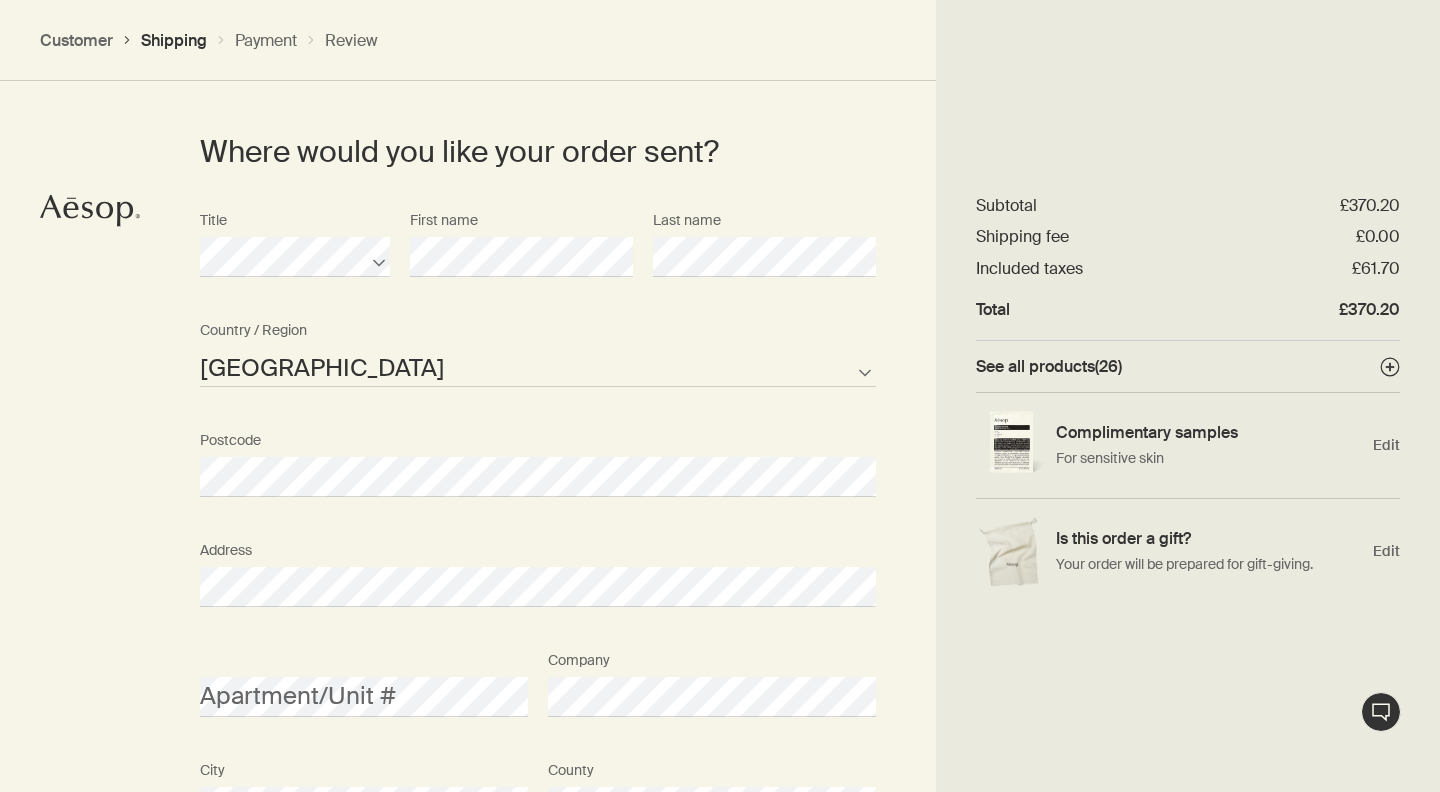 scroll, scrollTop: 932, scrollLeft: 0, axis: vertical 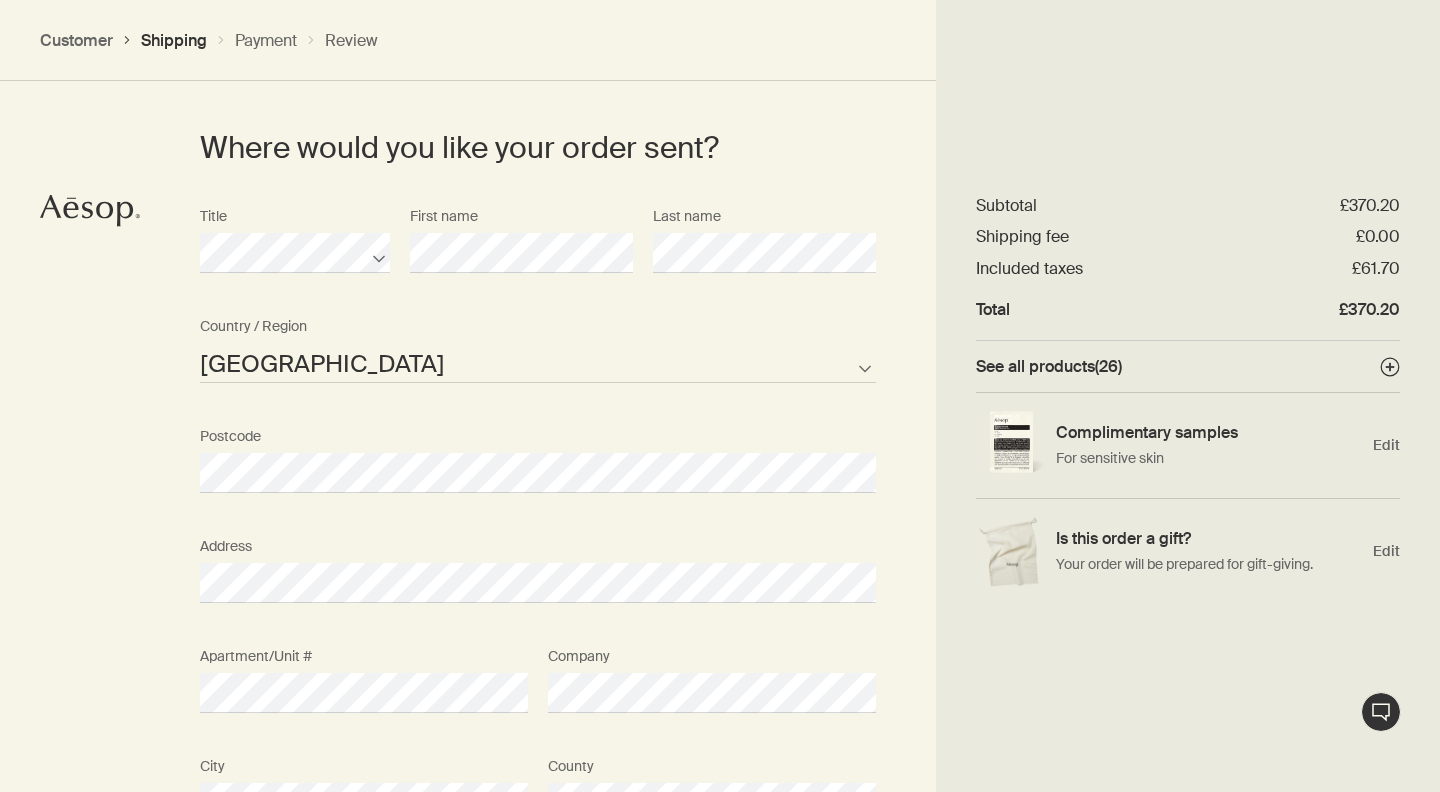 click on "Where would you like your order sent? Title First name Last name Guernsey Isle of Man Jersey United Kingdom Not listed Country / Region Postcode Address Apartment/Unit # Company City County AFG ALB DZA ASM AND AGO AIA ATA ATG ARG ARM ABW AUS AUT AZE BHS BHR BGD BRB BLR BEL BLZ BEN BMU BTN BOL BIH BWA BRA IOT VGB BRN BGR BFA BDI KHM CMR CAN CPV CYM CAF TCD CHL CHN CXR CCK COL COM COK CRI HRV CUB CUW CYP CZE COD DNK DJI DMA DOM TLS ECU EGY SLV GNQ ERI EST ETH FLK FRO FJI FIN FRA PYF GAB GMB GEO DEU GHA GIB GRC GRL GRD GUM GTM GGY GIN GNB GUY HTI HND HKG HUN ISL IND IDN IRN IRQ IRL IMN ISR ITA CIV JAM JPN JEY JOR KAZ KEN KIR XKX KWT KGZ LAO LVA LBN LSO LBR LBY LIE LTU LUX MAC MKD MDG MWI MYS MDV MLI MLT MHL MRT MUS MYT MEX FSM MDA MCO MNG MNE MSR MAR MOZ MMR NAM NRU NPL NLD ANT NCL NZL NIC NER NGA NIU PRK MNP NOR OMN PAK PLW PSE PAN PNG PRY PER PHL PCN POL PRT PRI QAT COG REU ROU RUS RWA BLM SHN KNA LCA MAF SPM VCT WSM SMR STP SAU SEN SRB SYC SLE SGP SXM SVK SVN SLB SOM KOR ZAF SSD ESP LKA SDN SUR SJM SWZ SWE" at bounding box center (538, 595) 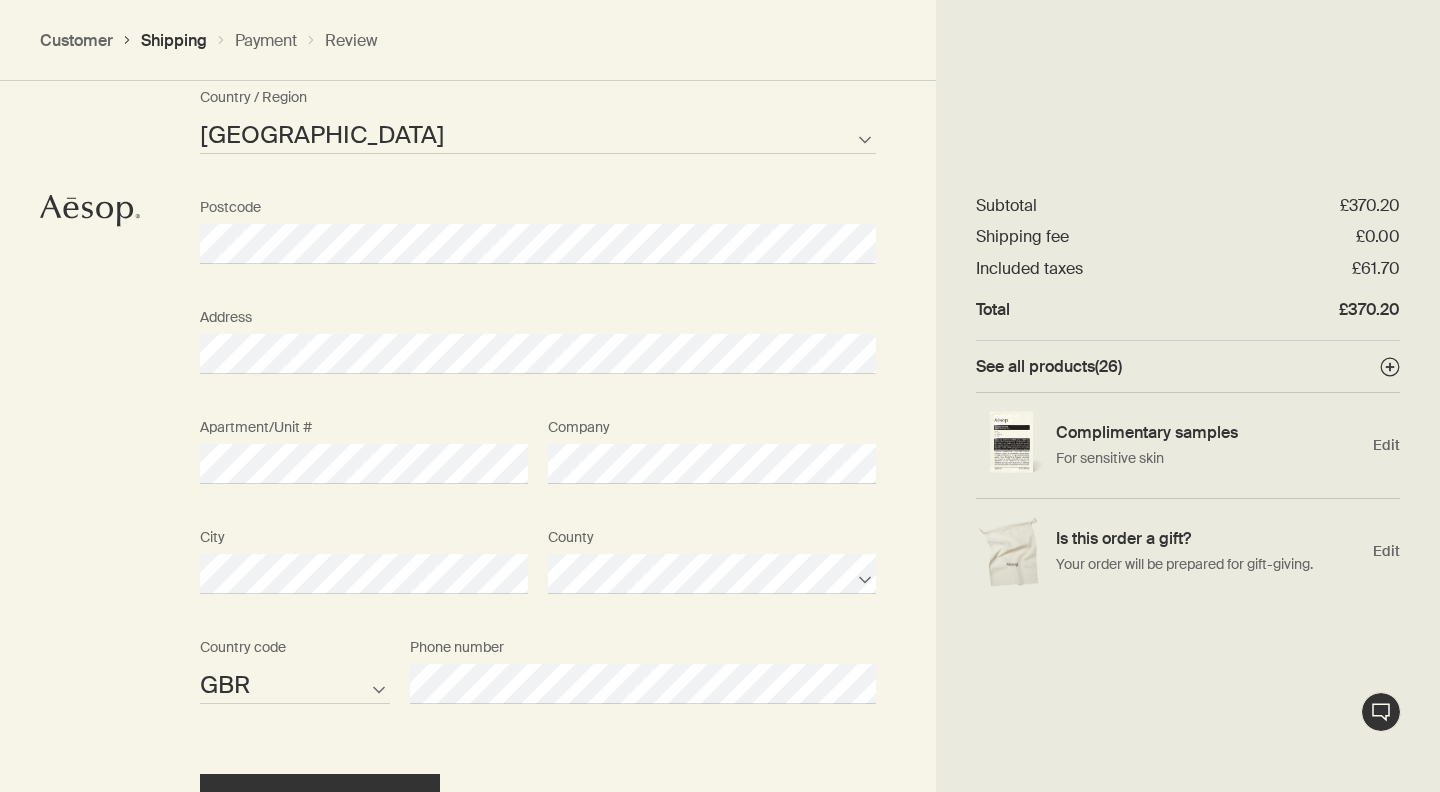 scroll, scrollTop: 1182, scrollLeft: 0, axis: vertical 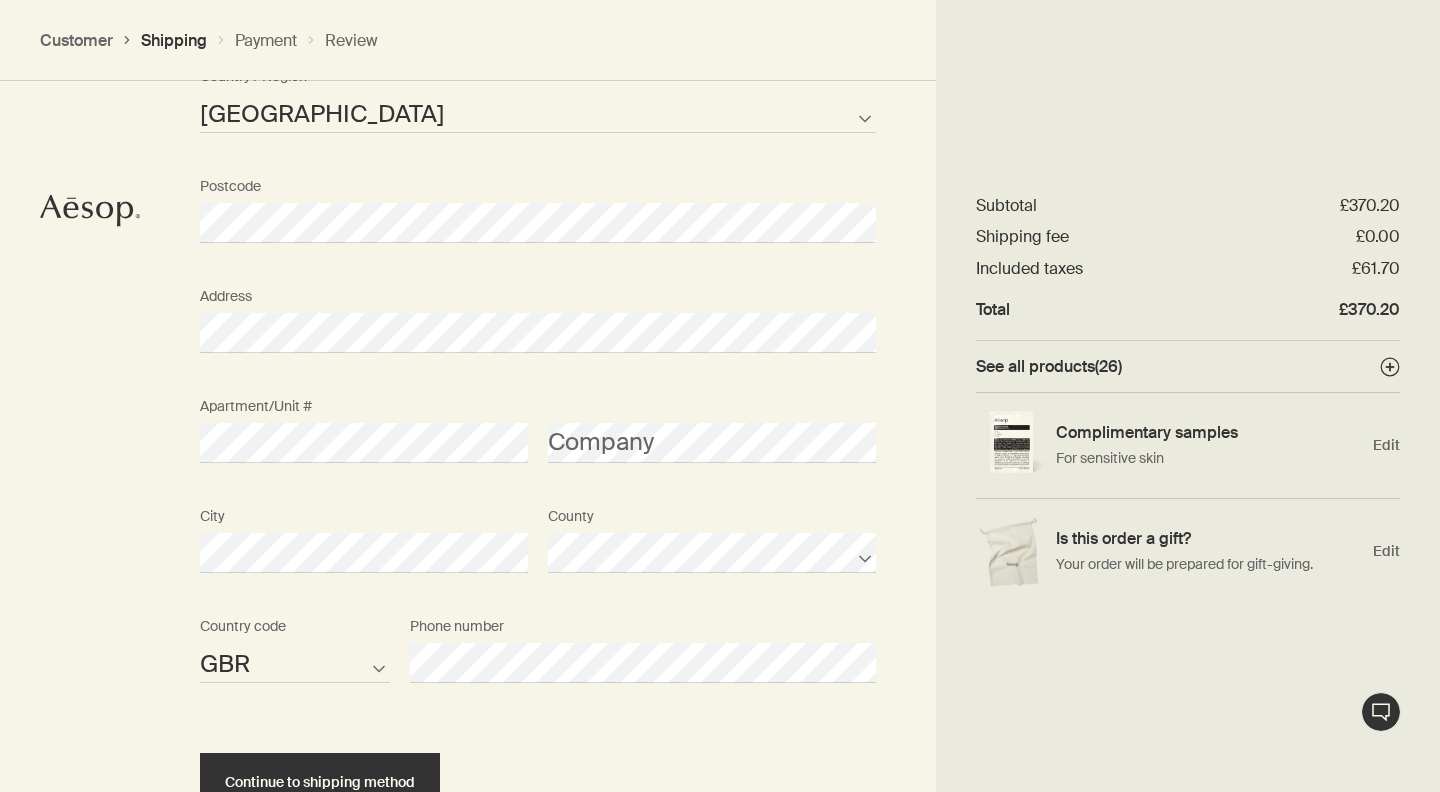 click on "AFG ALB DZA ASM AND AGO AIA ATA ATG ARG ARM ABW AUS AUT AZE BHS BHR BGD BRB BLR BEL BLZ BEN BMU BTN BOL BIH BWA BRA IOT VGB BRN BGR BFA BDI KHM CMR CAN CPV CYM CAF TCD CHL CHN CXR CCK COL COM COK CRI HRV CUB CUW CYP CZE COD DNK DJI DMA DOM TLS ECU EGY SLV GNQ ERI EST ETH FLK FRO FJI FIN FRA PYF GAB GMB GEO DEU GHA GIB GRC GRL GRD GUM GTM GGY GIN GNB GUY HTI HND HKG HUN ISL IND IDN IRN IRQ IRL IMN ISR ITA CIV JAM JPN JEY JOR KAZ KEN KIR XKX KWT KGZ LAO LVA LBN LSO LBR LBY LIE LTU LUX MAC MKD MDG MWI MYS MDV MLI MLT MHL MRT MUS MYT MEX FSM MDA MCO MNG MNE MSR MAR MOZ MMR NAM NRU NPL NLD ANT NCL NZL NIC NER NGA NIU PRK MNP NOR OMN PAK PLW PSE PAN PNG PRY PER PHL PCN POL PRT PRI QAT COG REU ROU RUS RWA BLM SHN KNA LCA MAF SPM VCT WSM SMR STP SAU SEN SRB SYC SLE SGP SXM SVK SVN SLB SOM KOR ZAF SSD ESP LKA SDN SUR SJM SWZ SWE CHE SYR TWN TJK TZA THA TGO TKL TON TTO TUN TUR TKM TCA TUV VIR UGA UKR ARE GBR USA URY UZB VUT VAT VEN VNM WLF ESH YEM ZMB ZWE Country code Phone number" at bounding box center (538, 663) 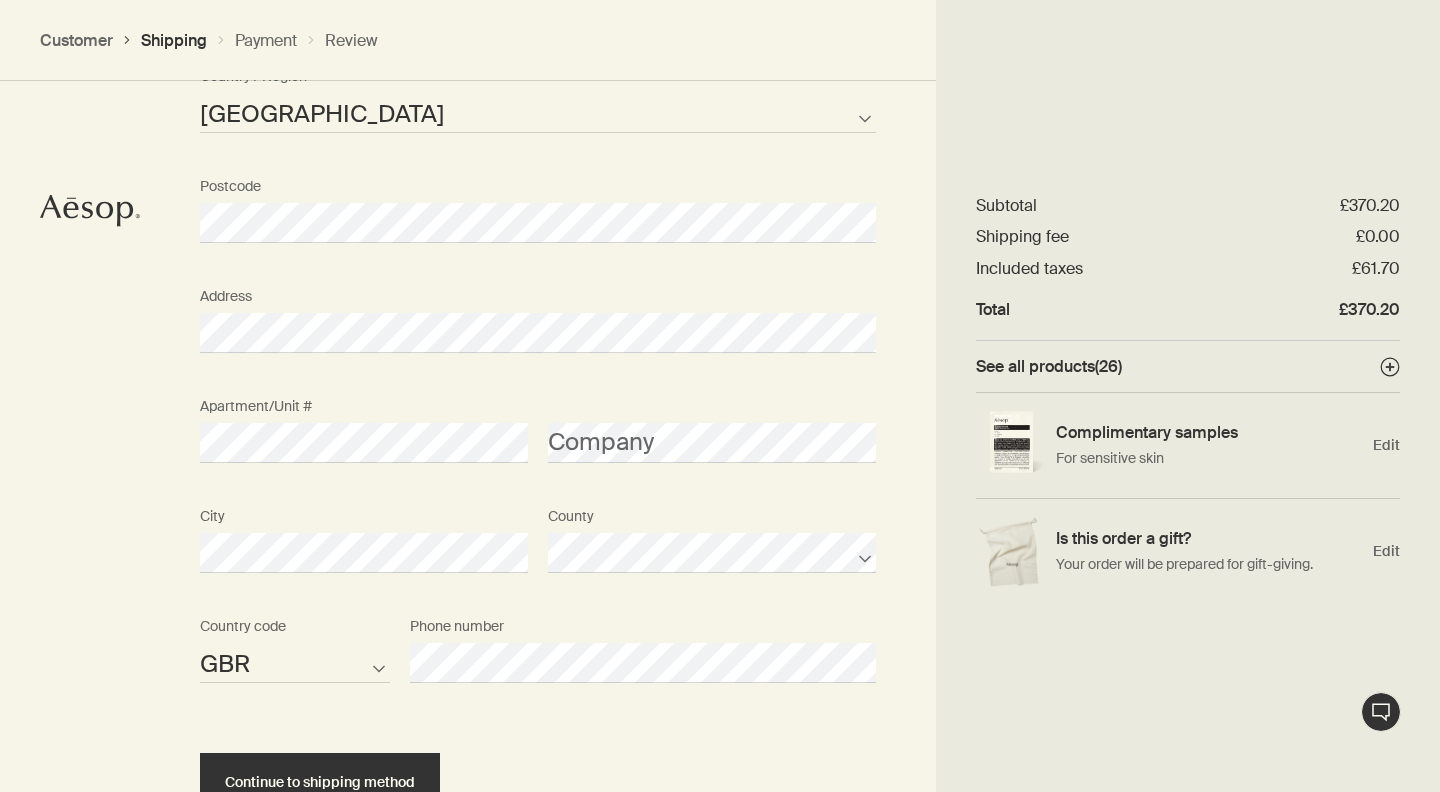 scroll, scrollTop: 1243, scrollLeft: 0, axis: vertical 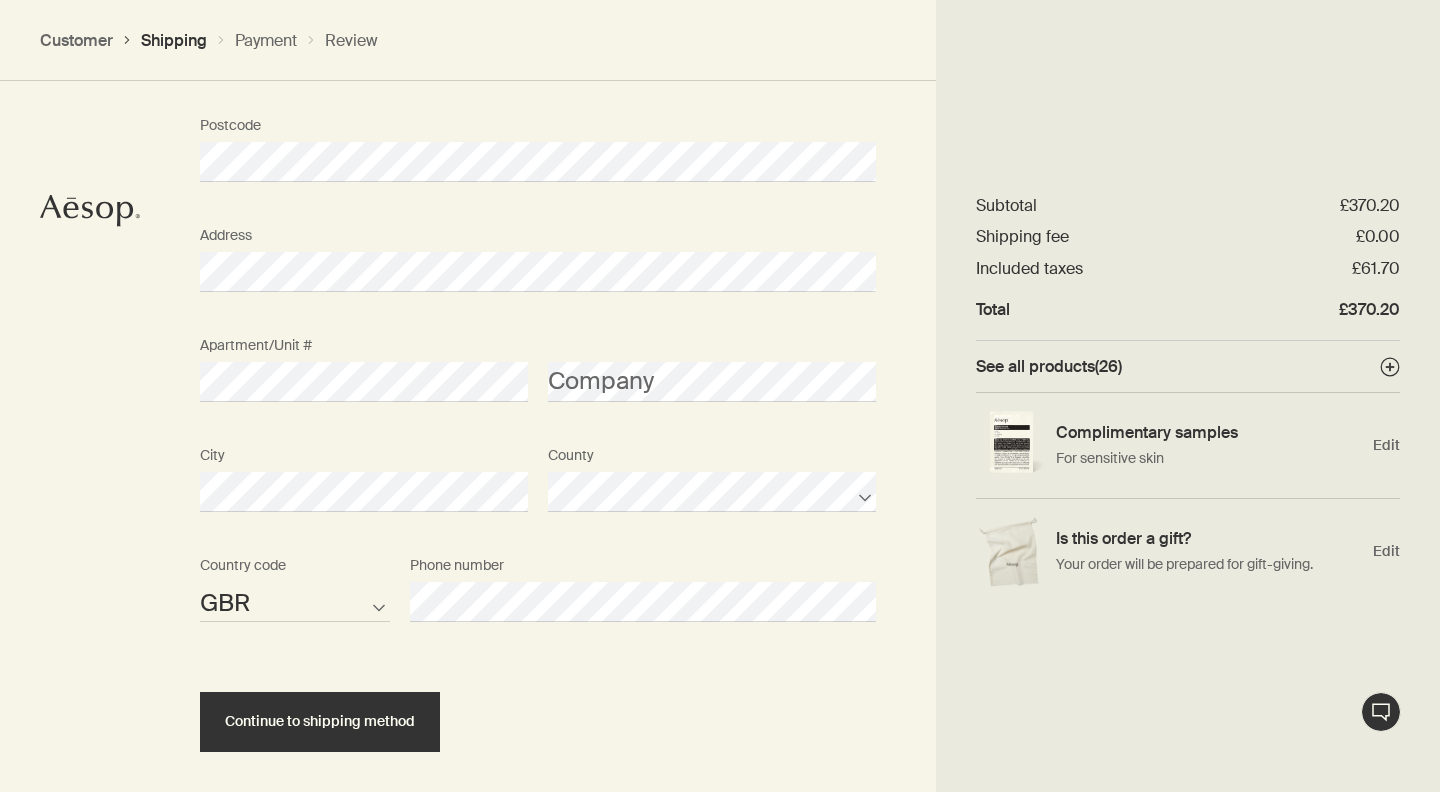 click on "Continue to shipping method" at bounding box center (538, 704) 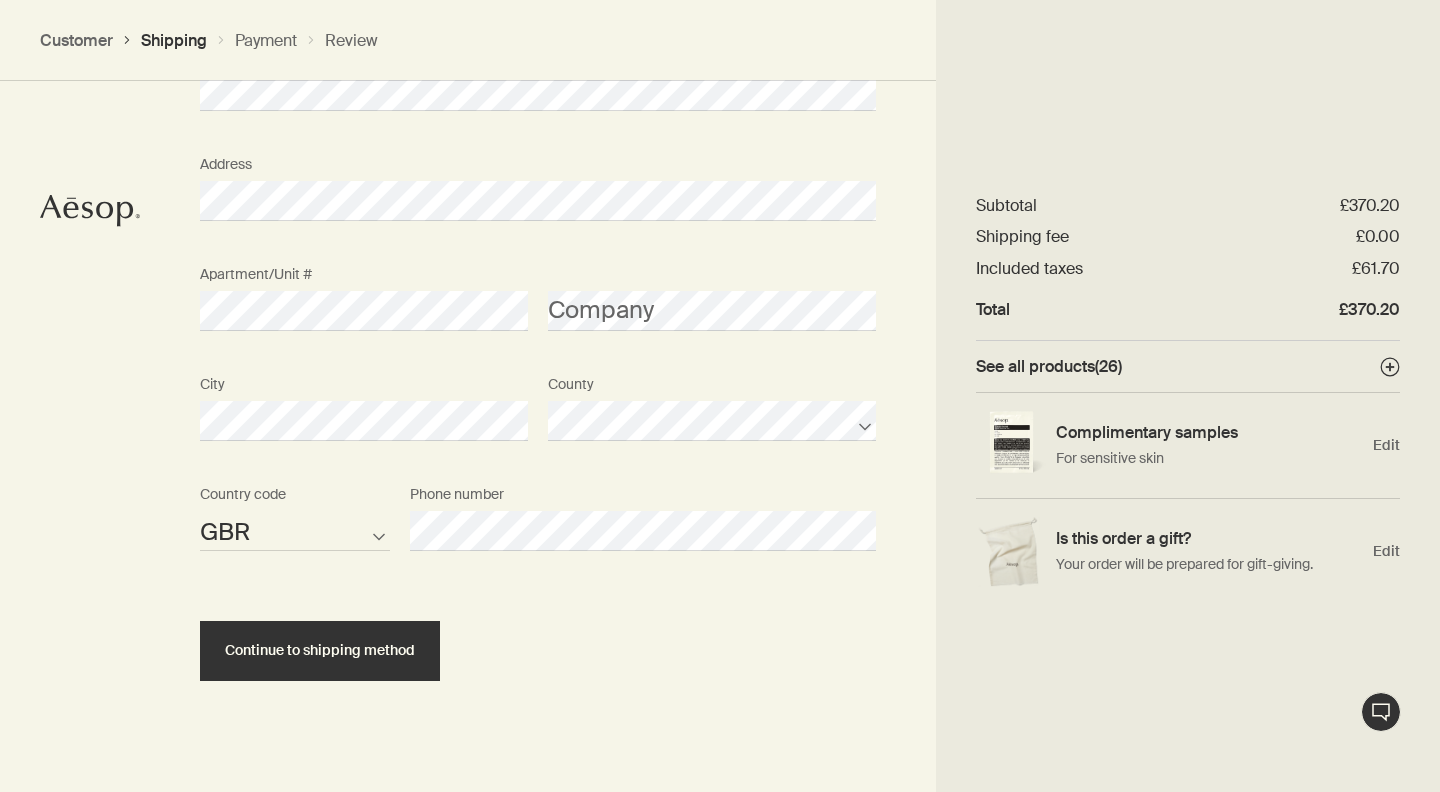 scroll, scrollTop: 1316, scrollLeft: 0, axis: vertical 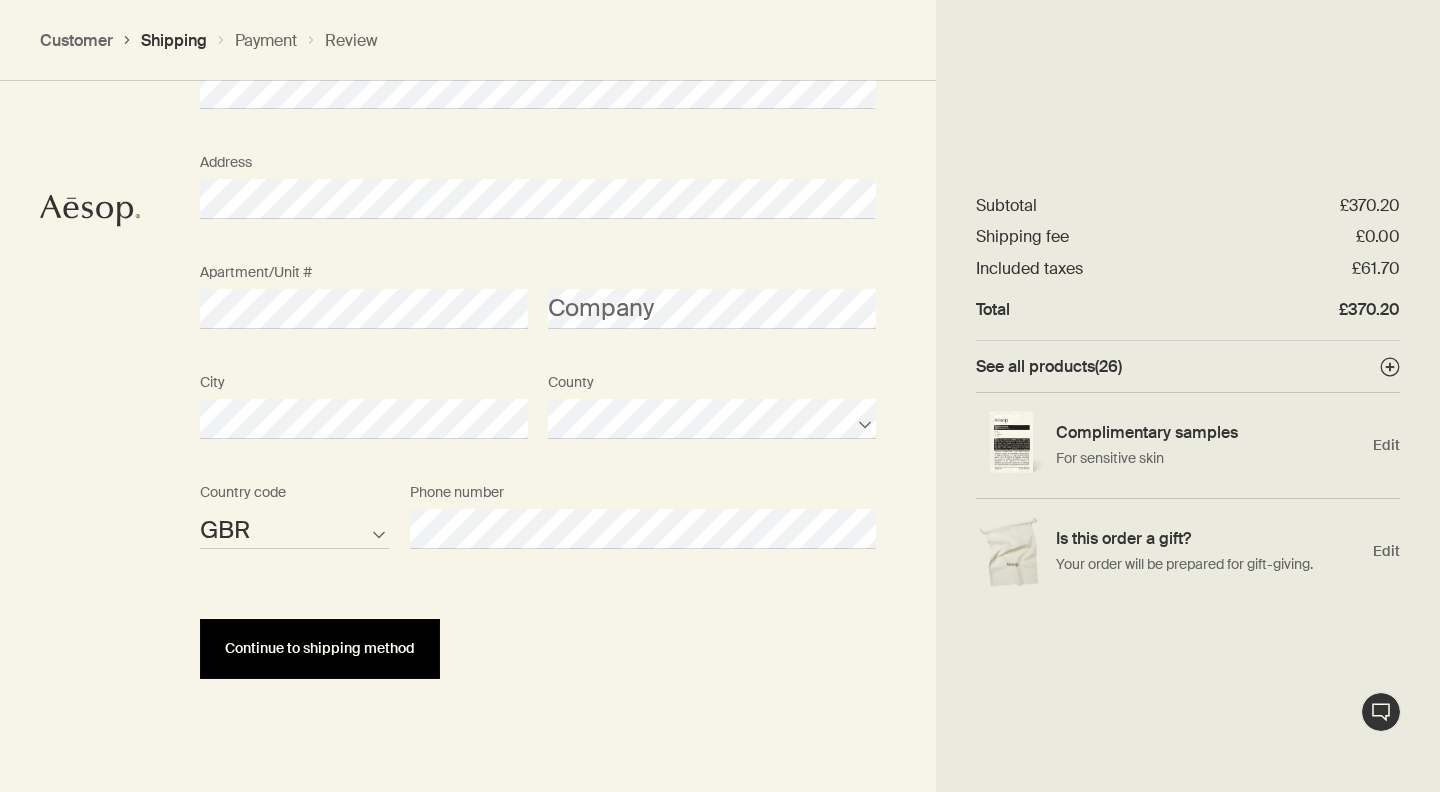 click on "Continue to shipping method" at bounding box center [320, 649] 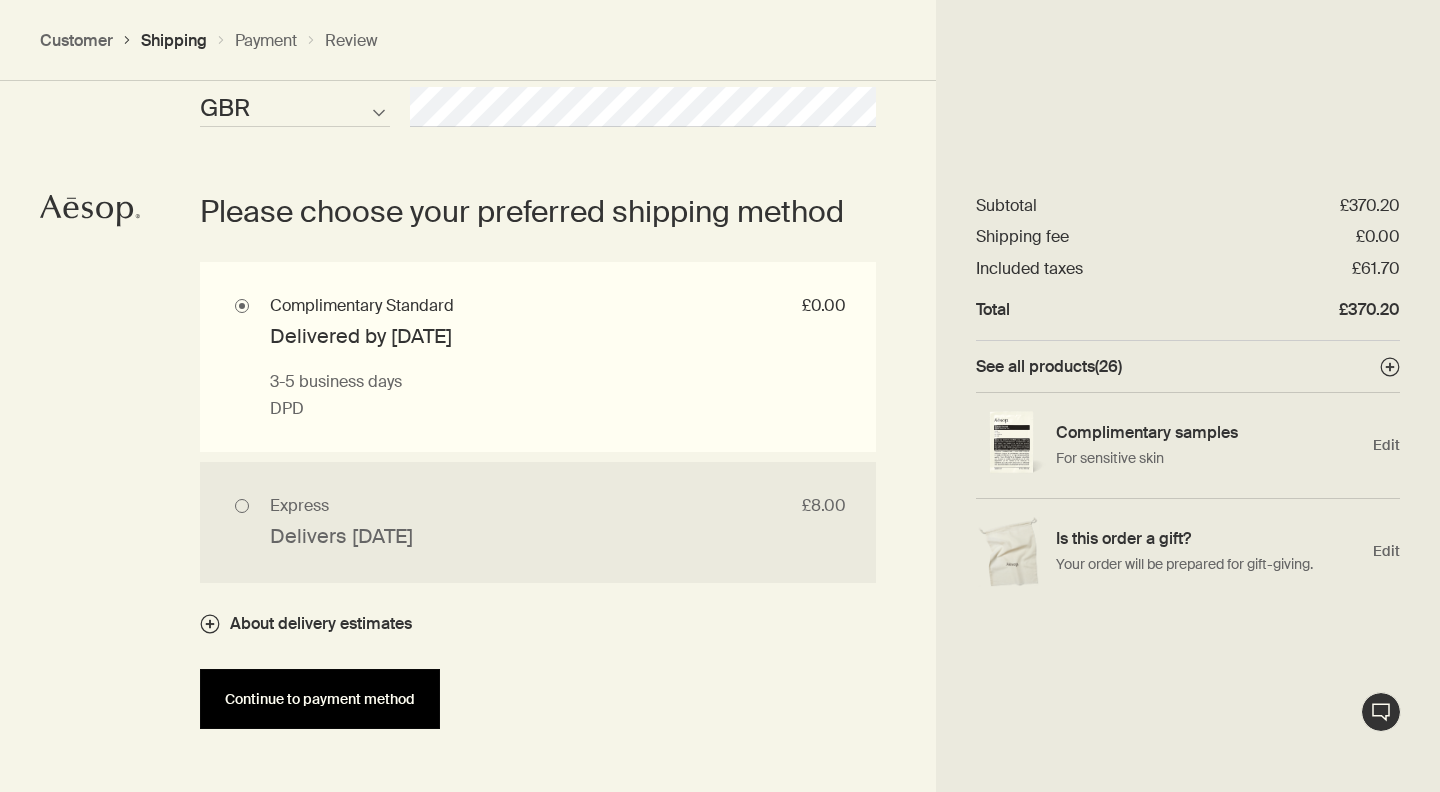 scroll, scrollTop: 1742, scrollLeft: 0, axis: vertical 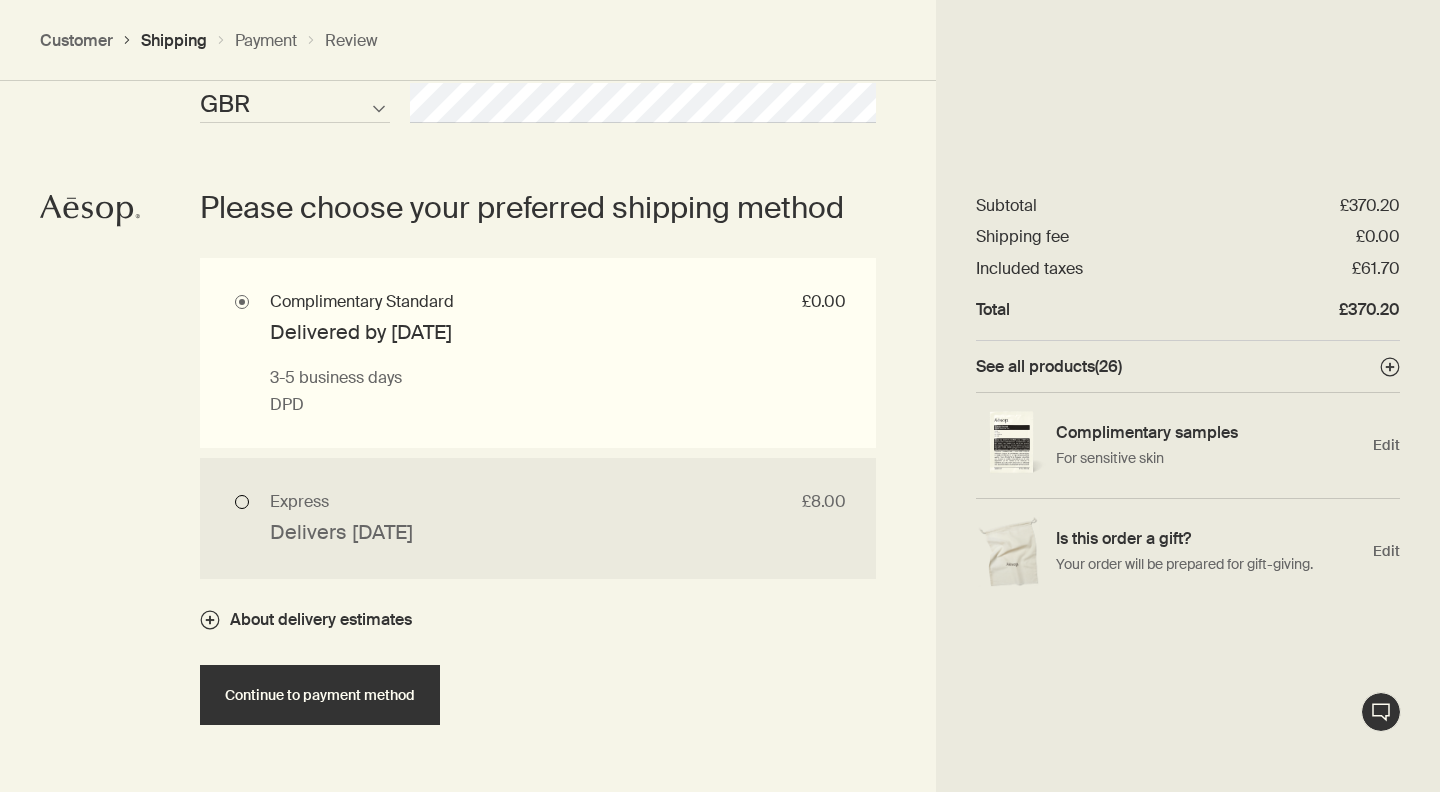 click on "Express £8.00 Delivers tomorrow Next business day if ordered before 12pm DPD" at bounding box center (538, 518) 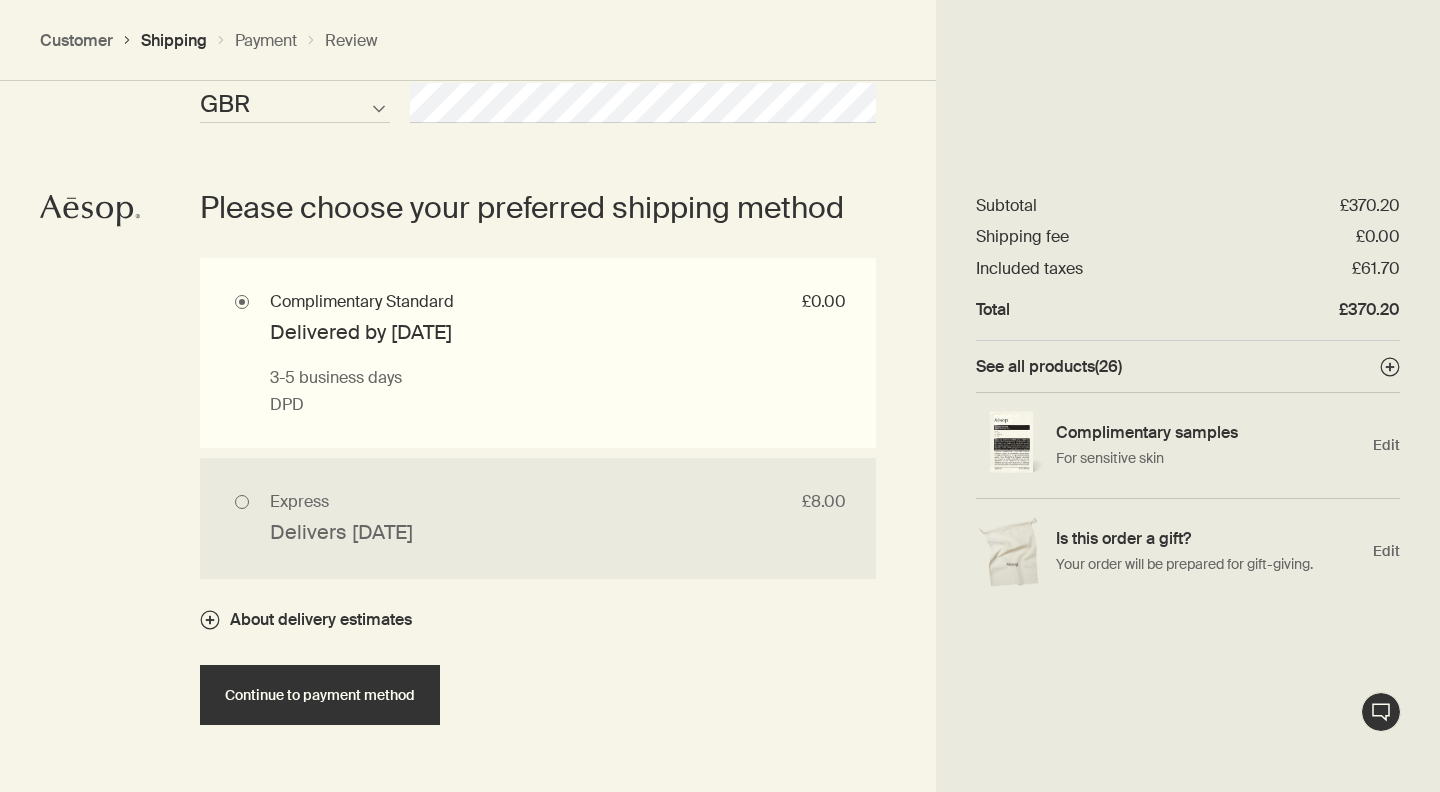 radio on "true" 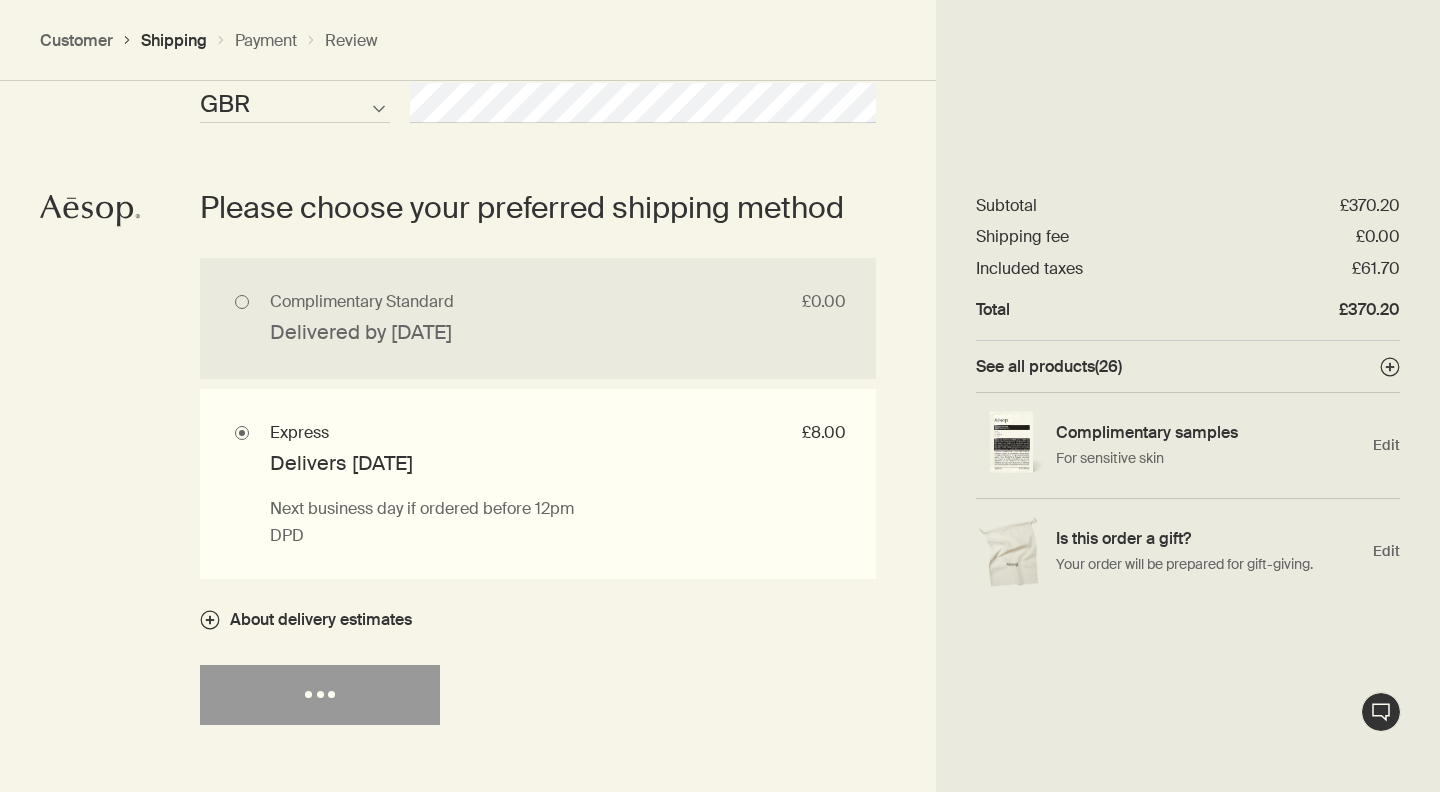 scroll, scrollTop: 1873, scrollLeft: 0, axis: vertical 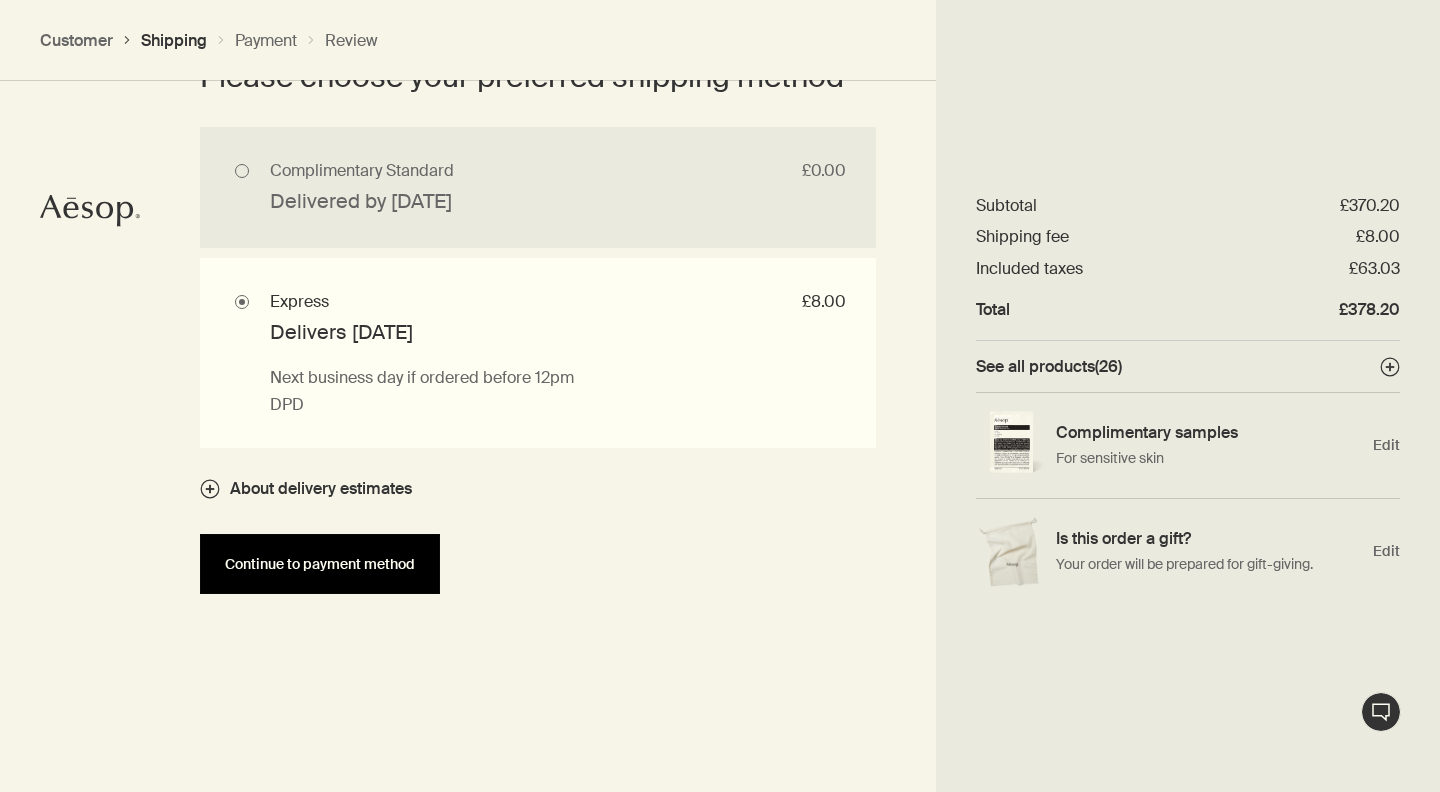 click on "Continue to payment method" at bounding box center [320, 564] 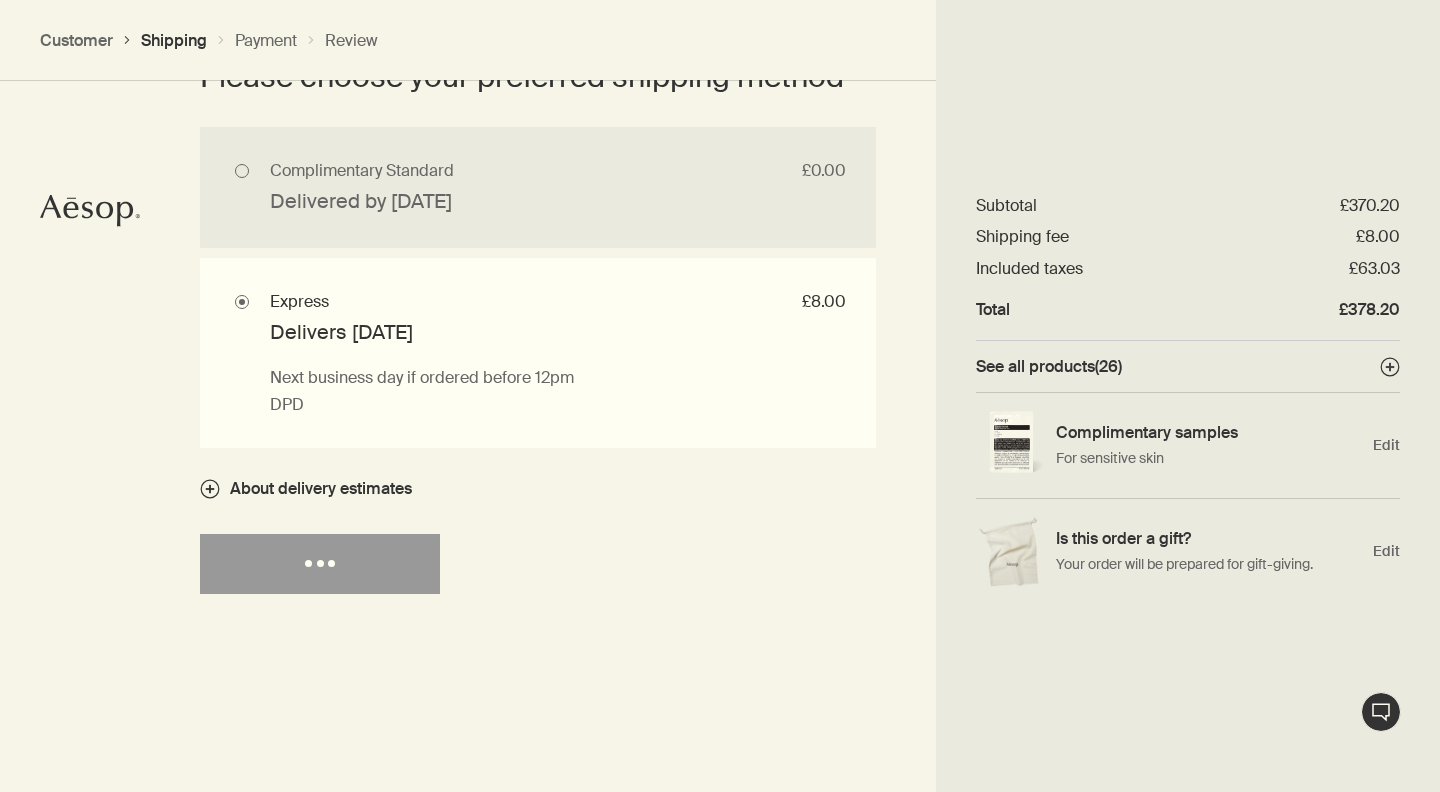 select on "GB" 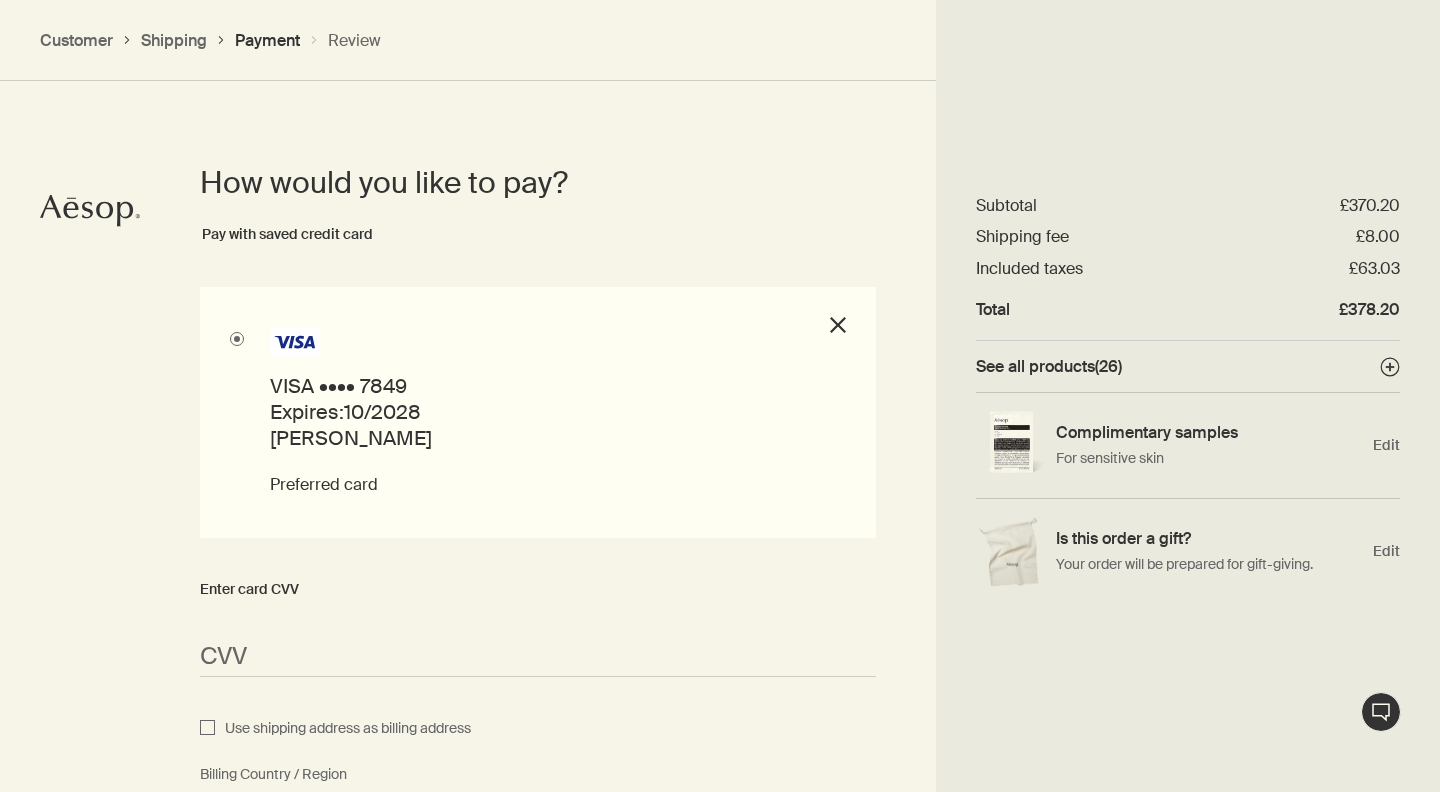 scroll, scrollTop: 1567, scrollLeft: 0, axis: vertical 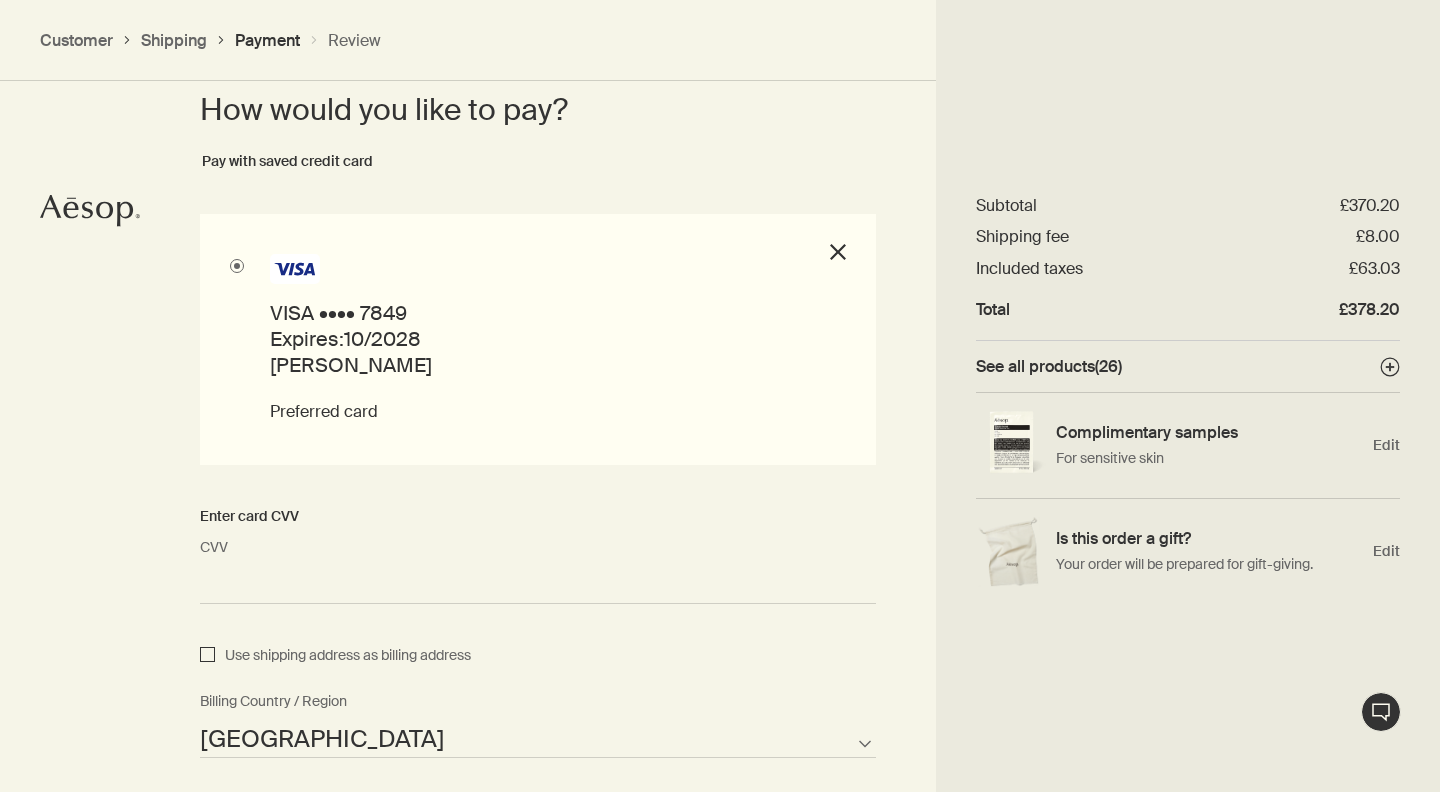 click on "Use shipping address as billing address" at bounding box center [207, 656] 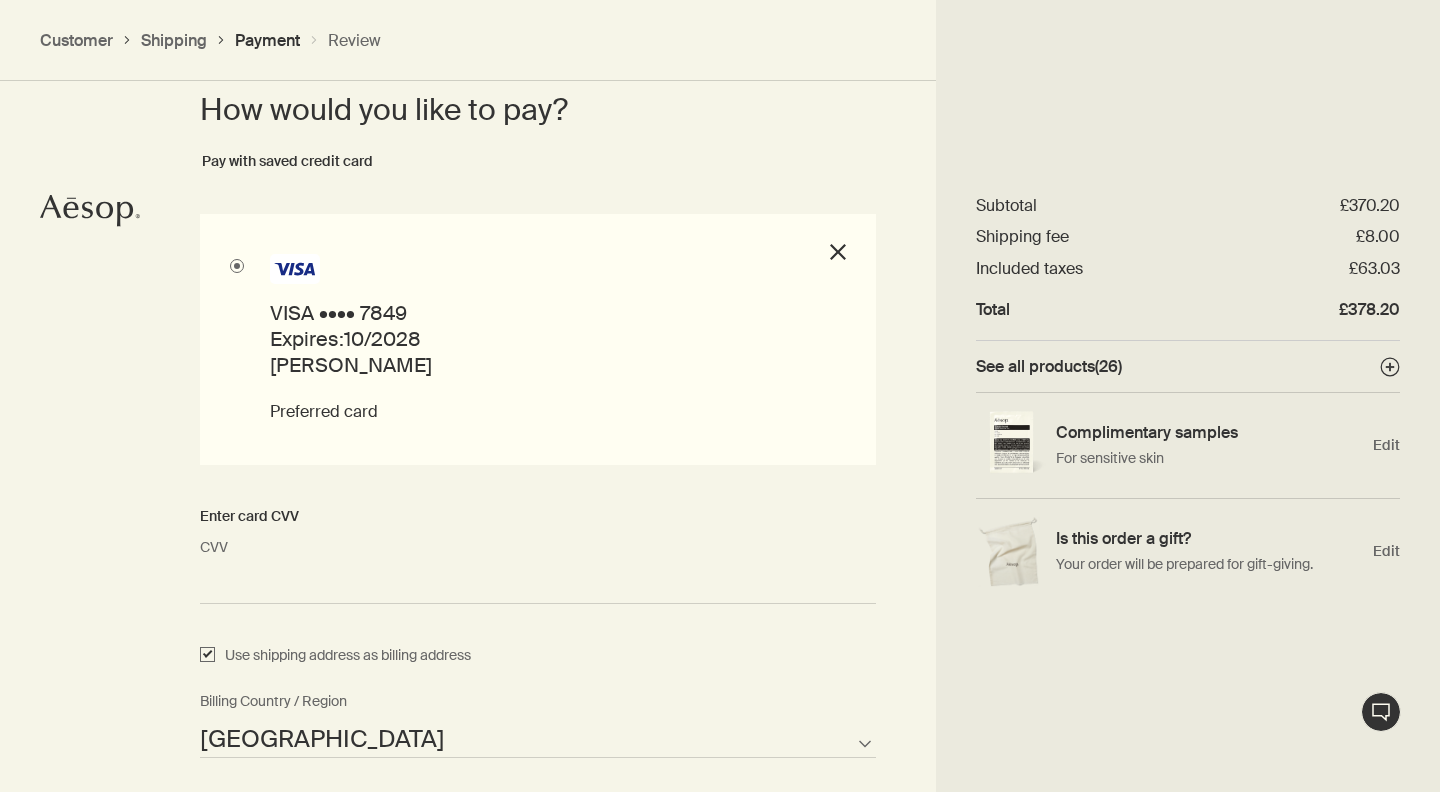 checkbox on "true" 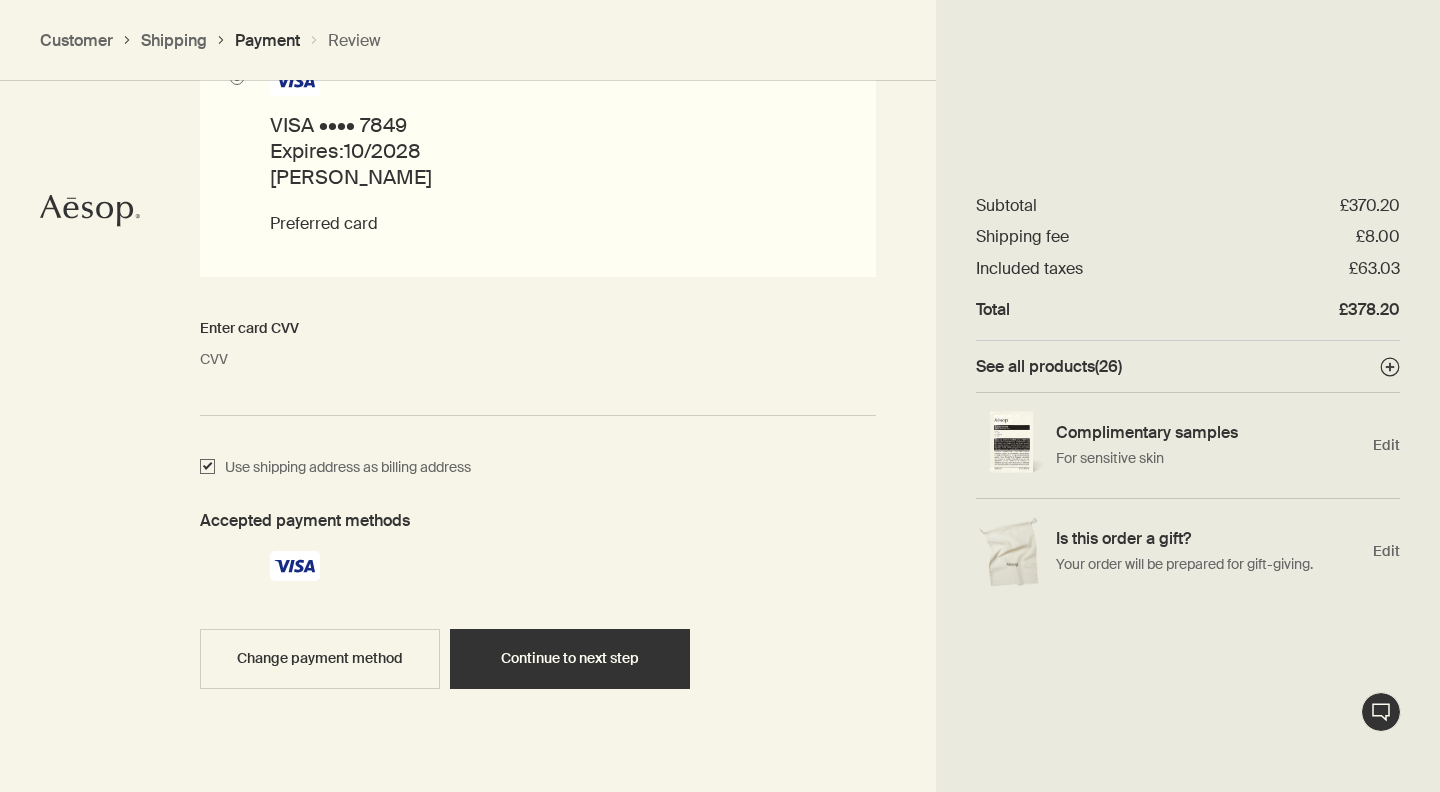 scroll, scrollTop: 1777, scrollLeft: 0, axis: vertical 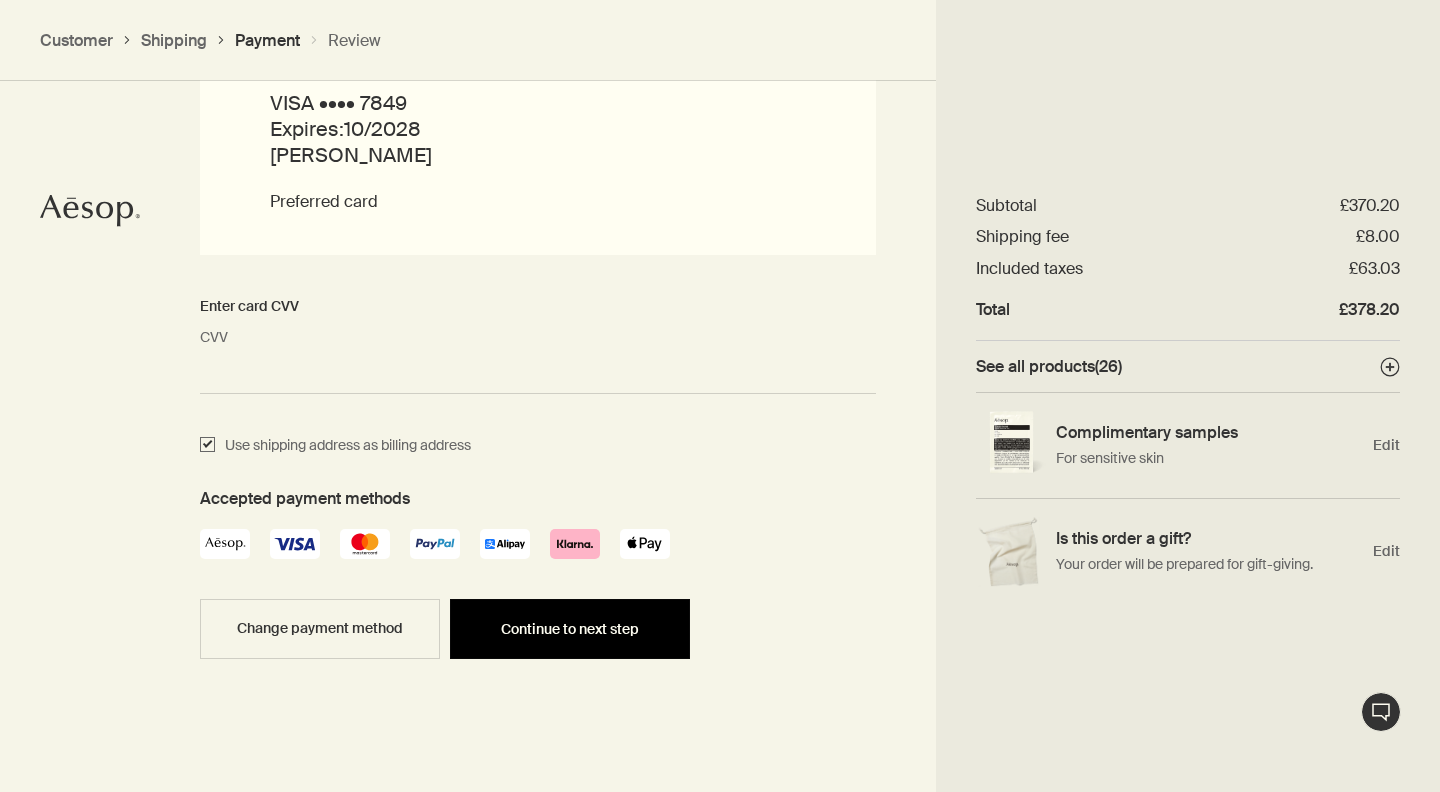 click on "Continue to next step" at bounding box center [570, 629] 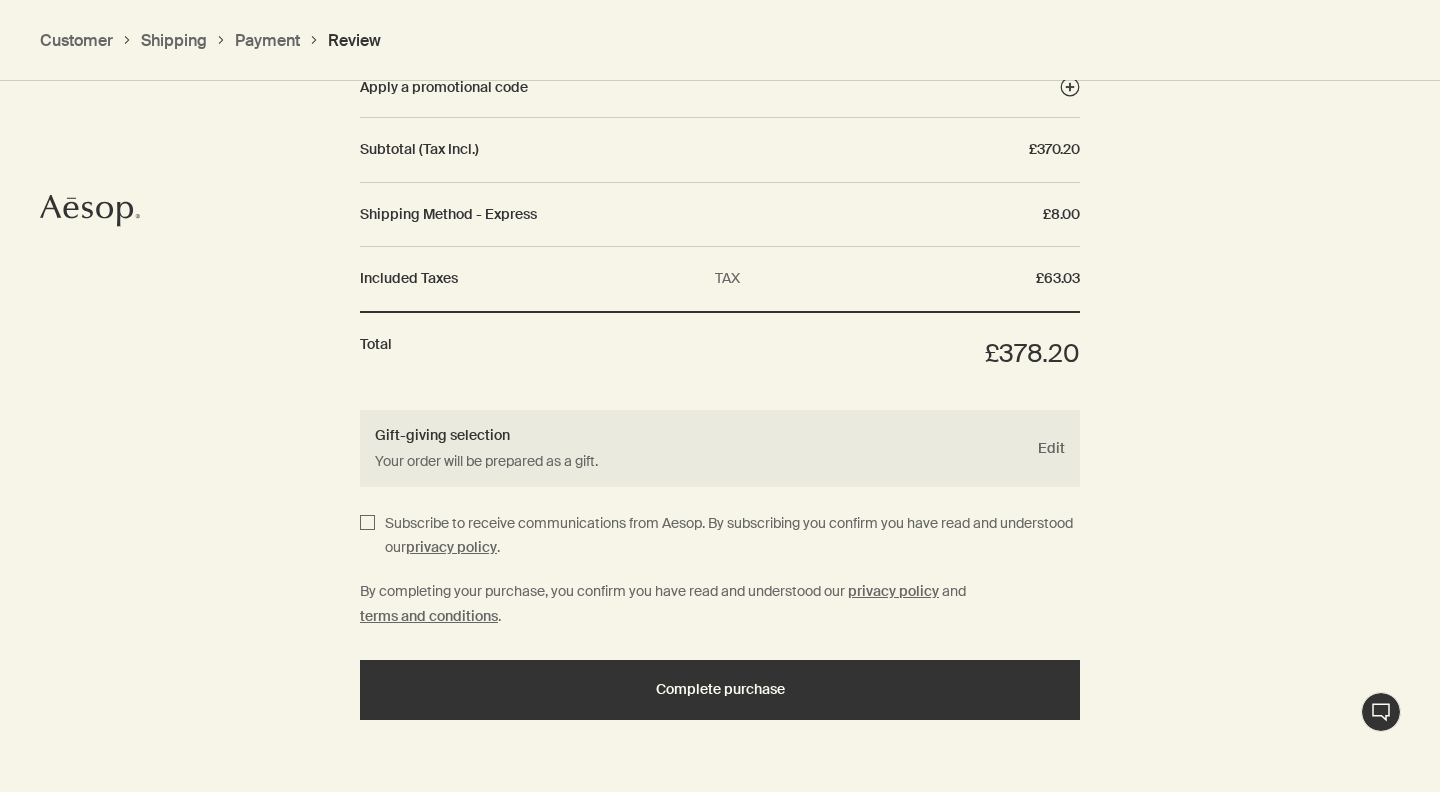 scroll, scrollTop: 2614, scrollLeft: 0, axis: vertical 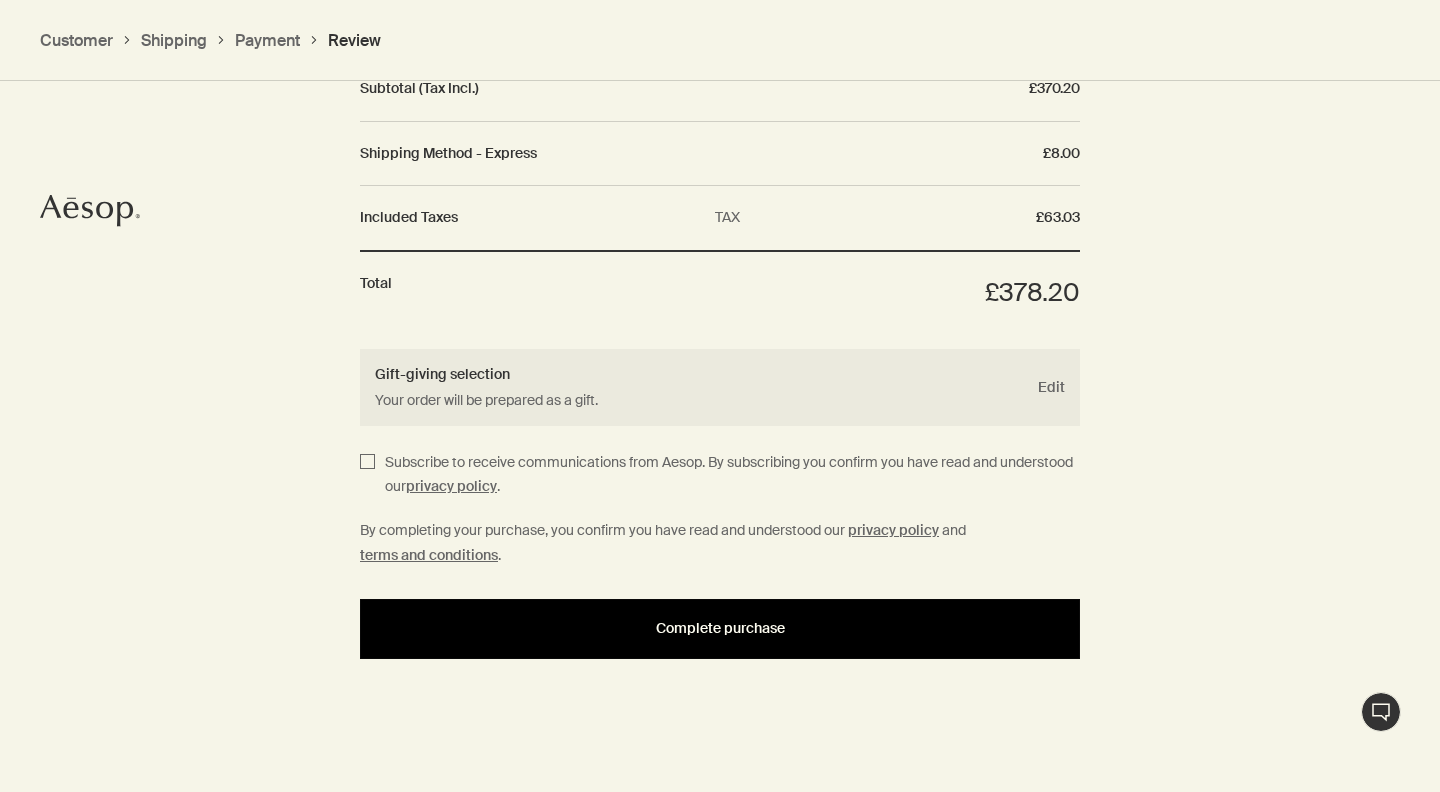 click on "Complete purchase" at bounding box center [720, 628] 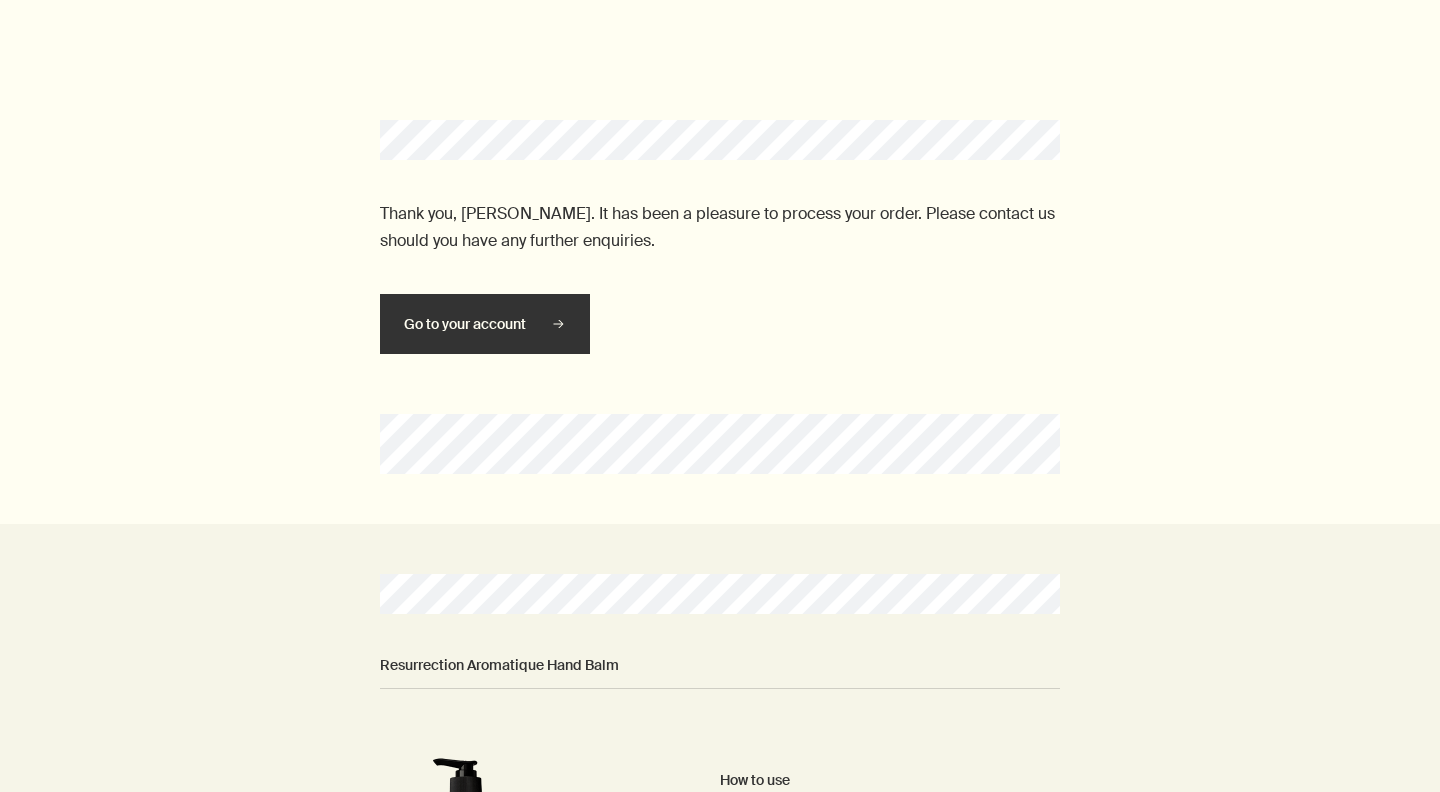 scroll, scrollTop: 0, scrollLeft: 0, axis: both 